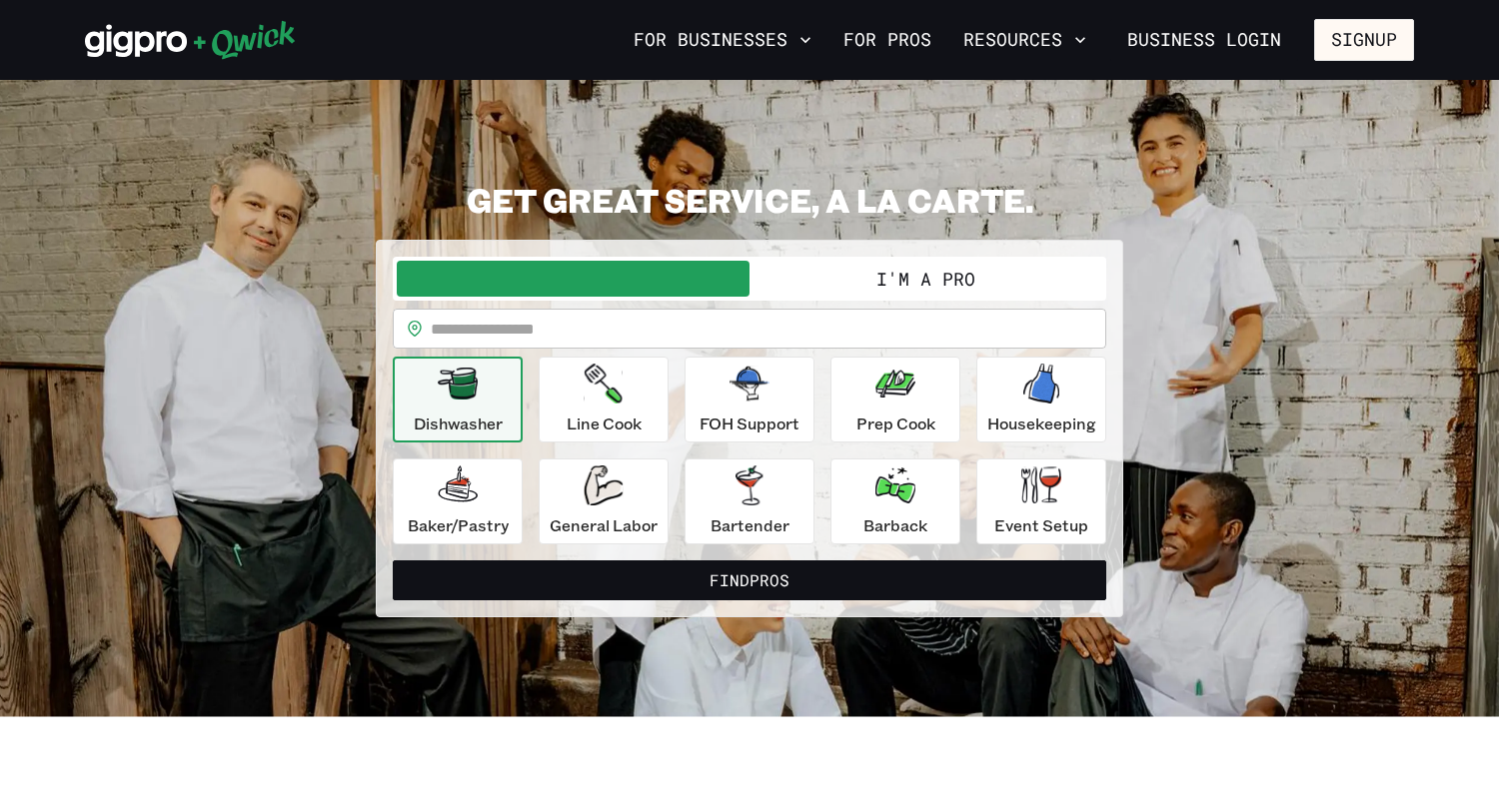 scroll, scrollTop: 0, scrollLeft: 0, axis: both 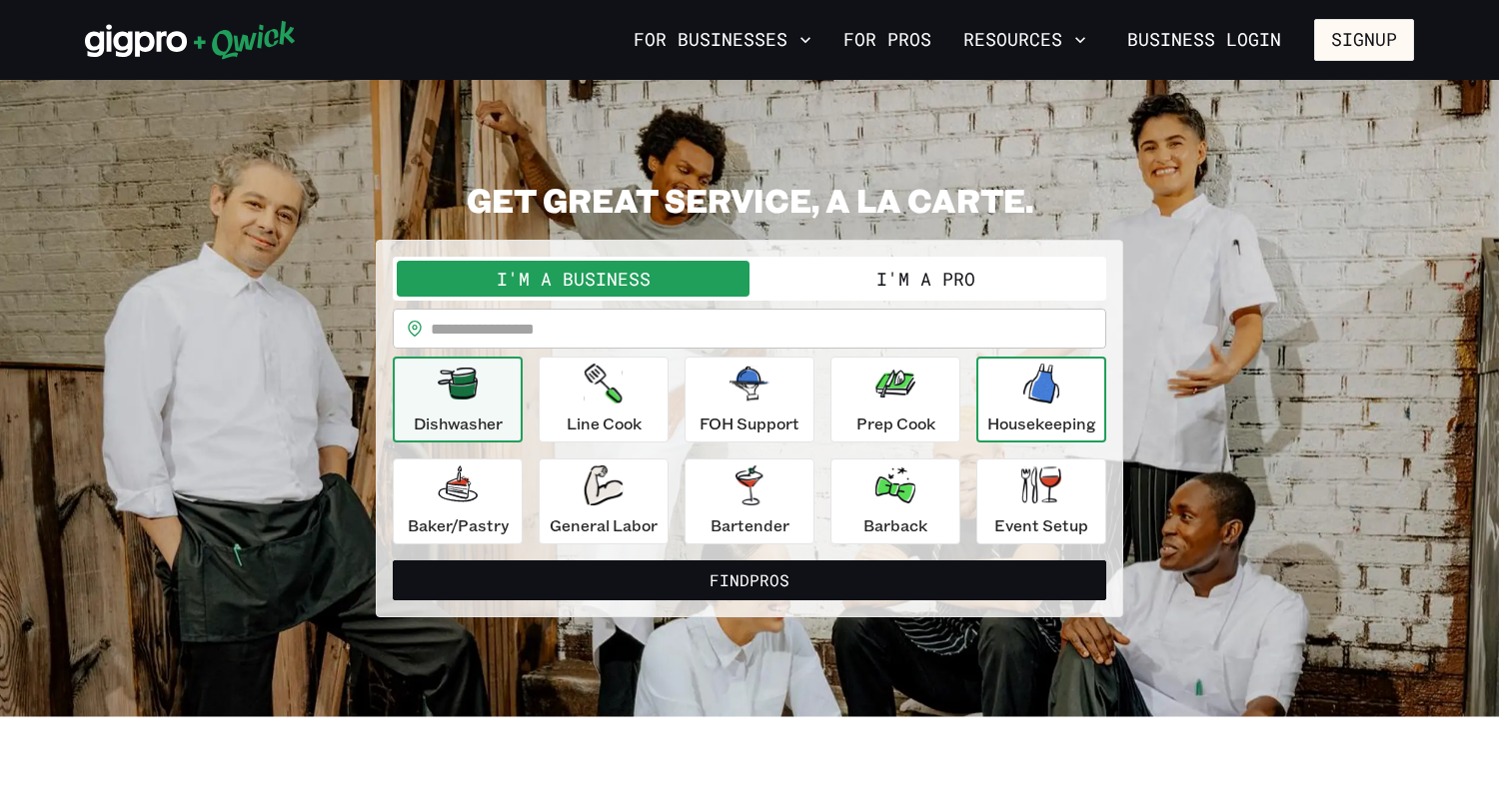 click 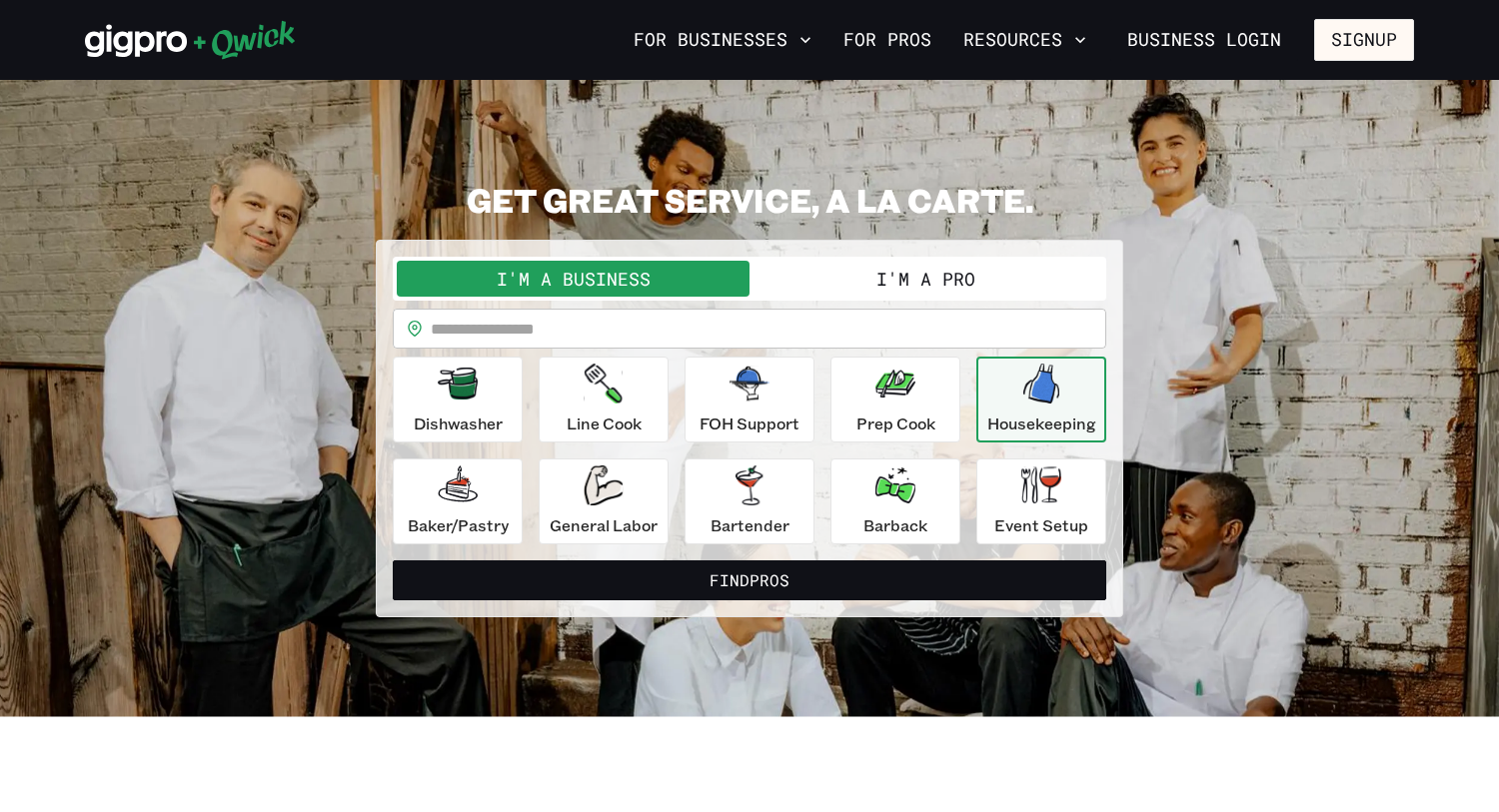 click 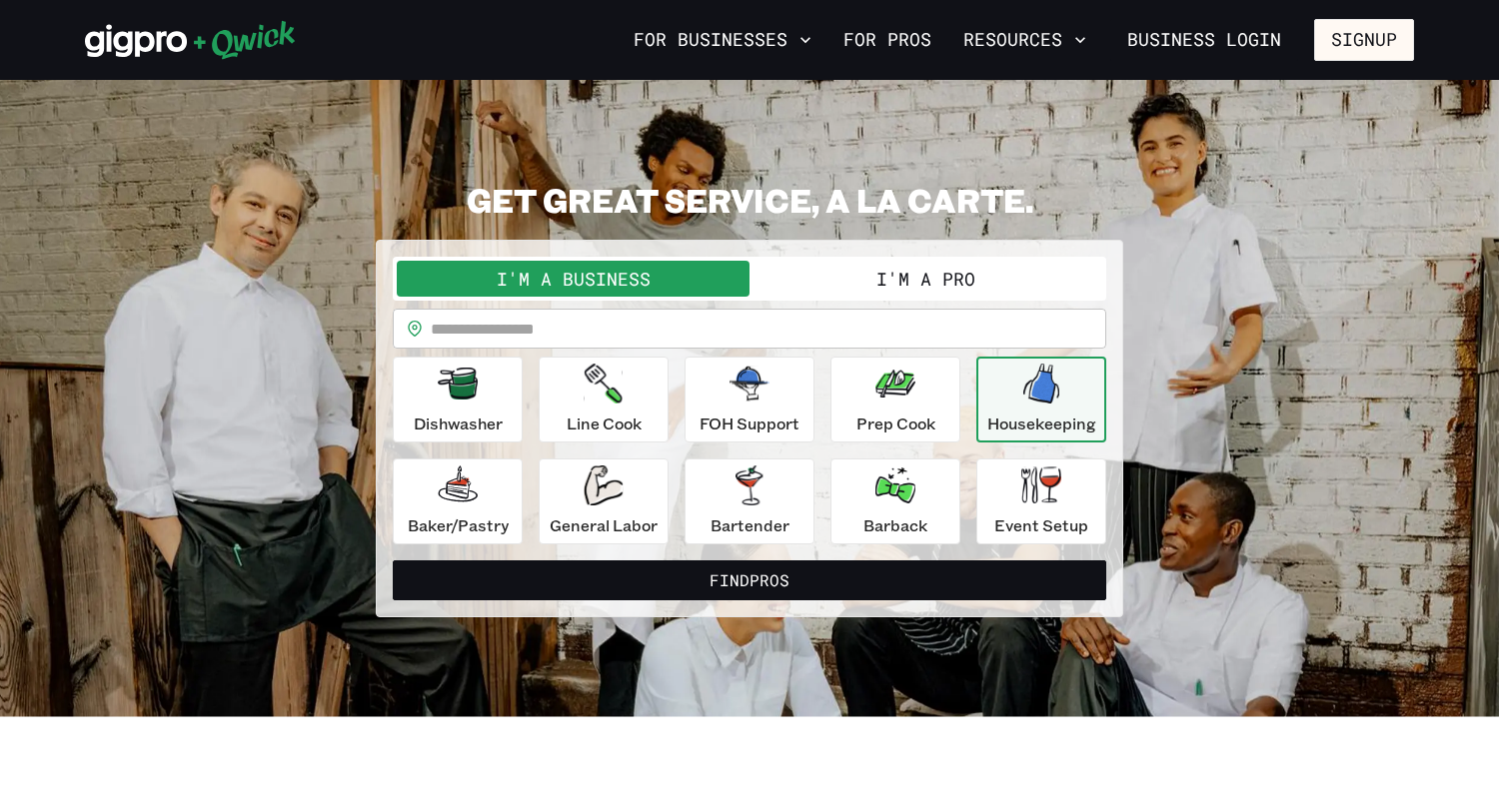 click on "Housekeeping" at bounding box center [1041, 400] 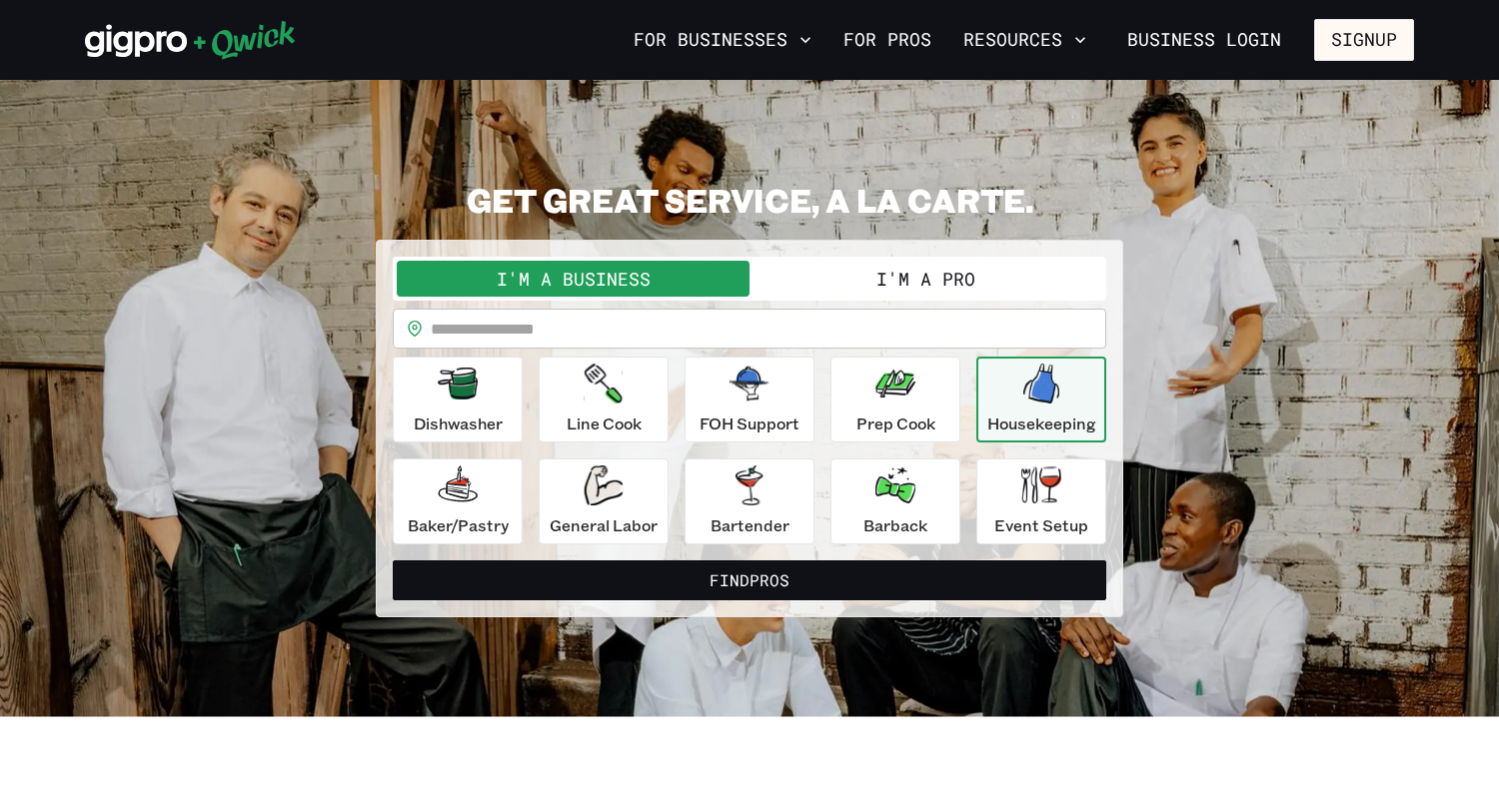 click on "Housekeeping" at bounding box center (1041, 400) 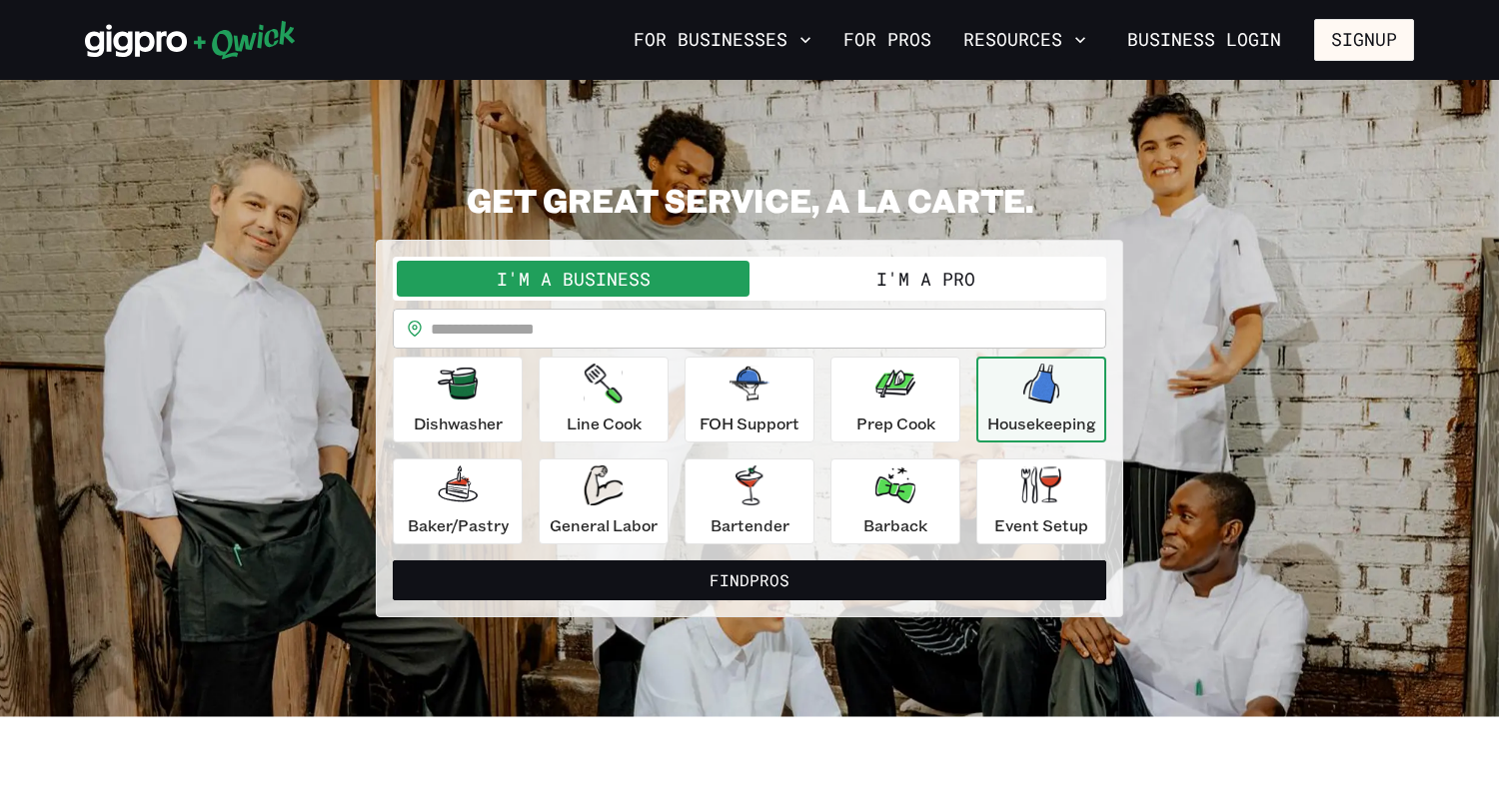 click on "I'm a Pro" at bounding box center [925, 279] 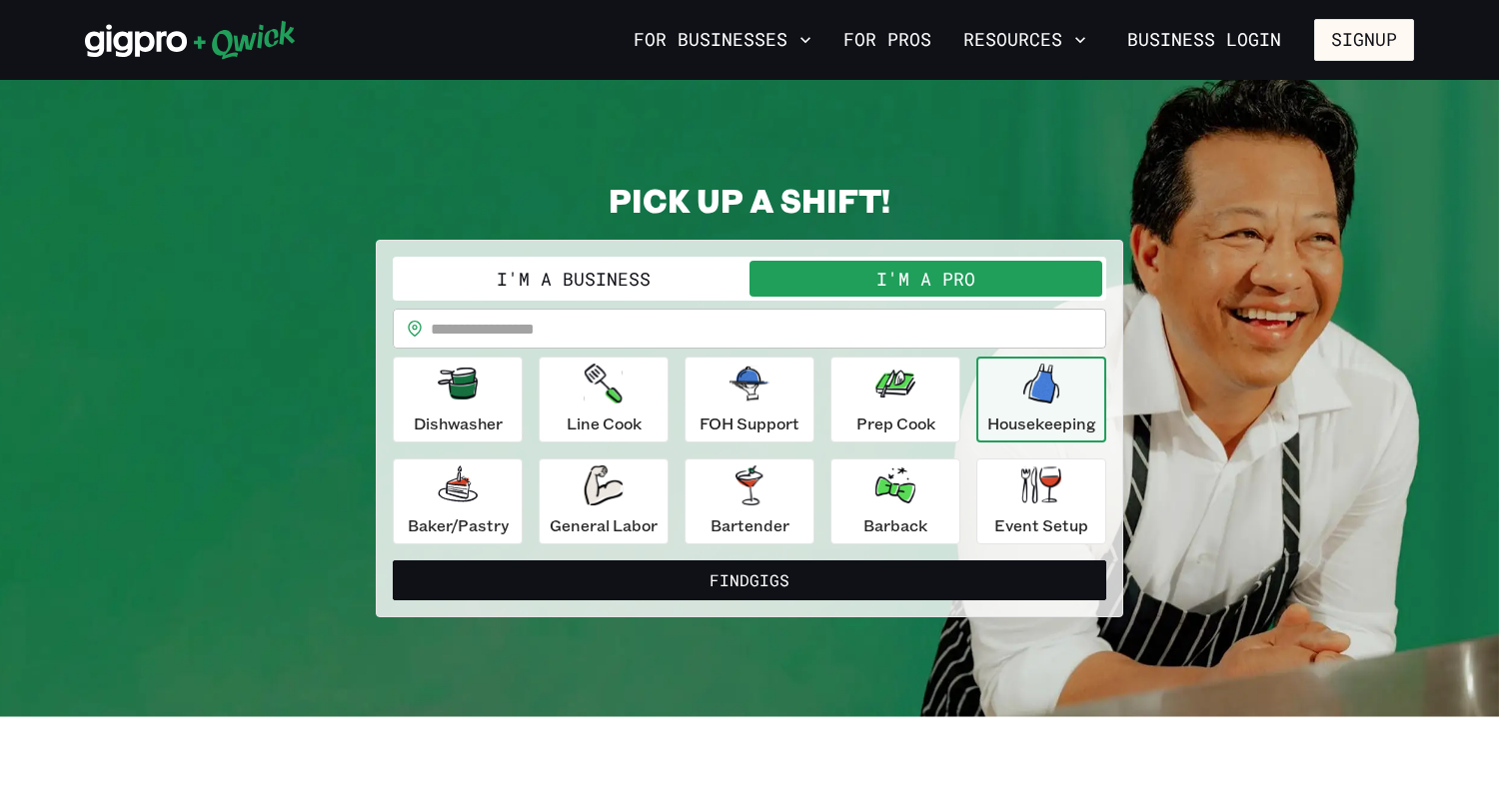click 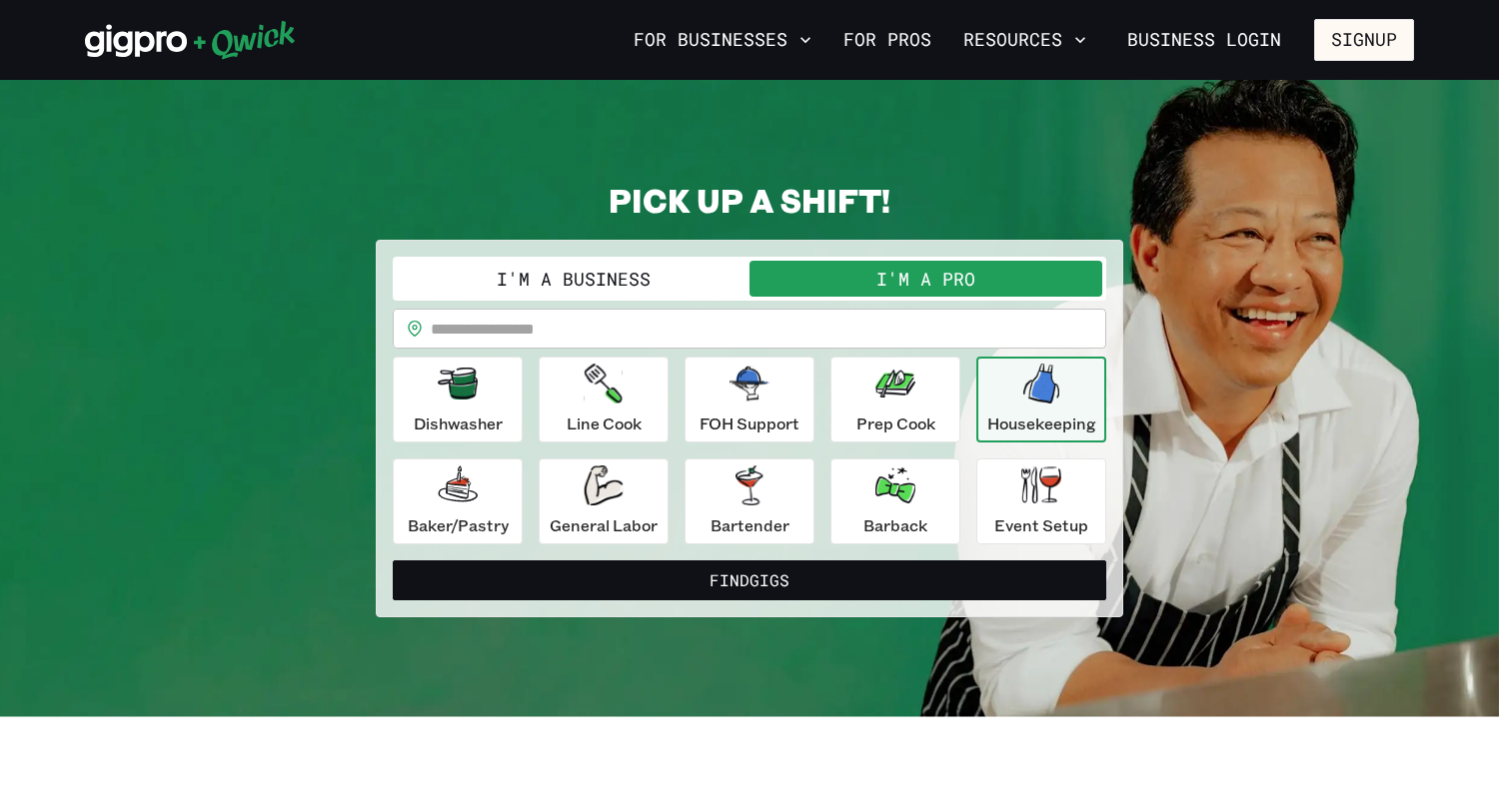 click on "Housekeeping" at bounding box center [1041, 400] 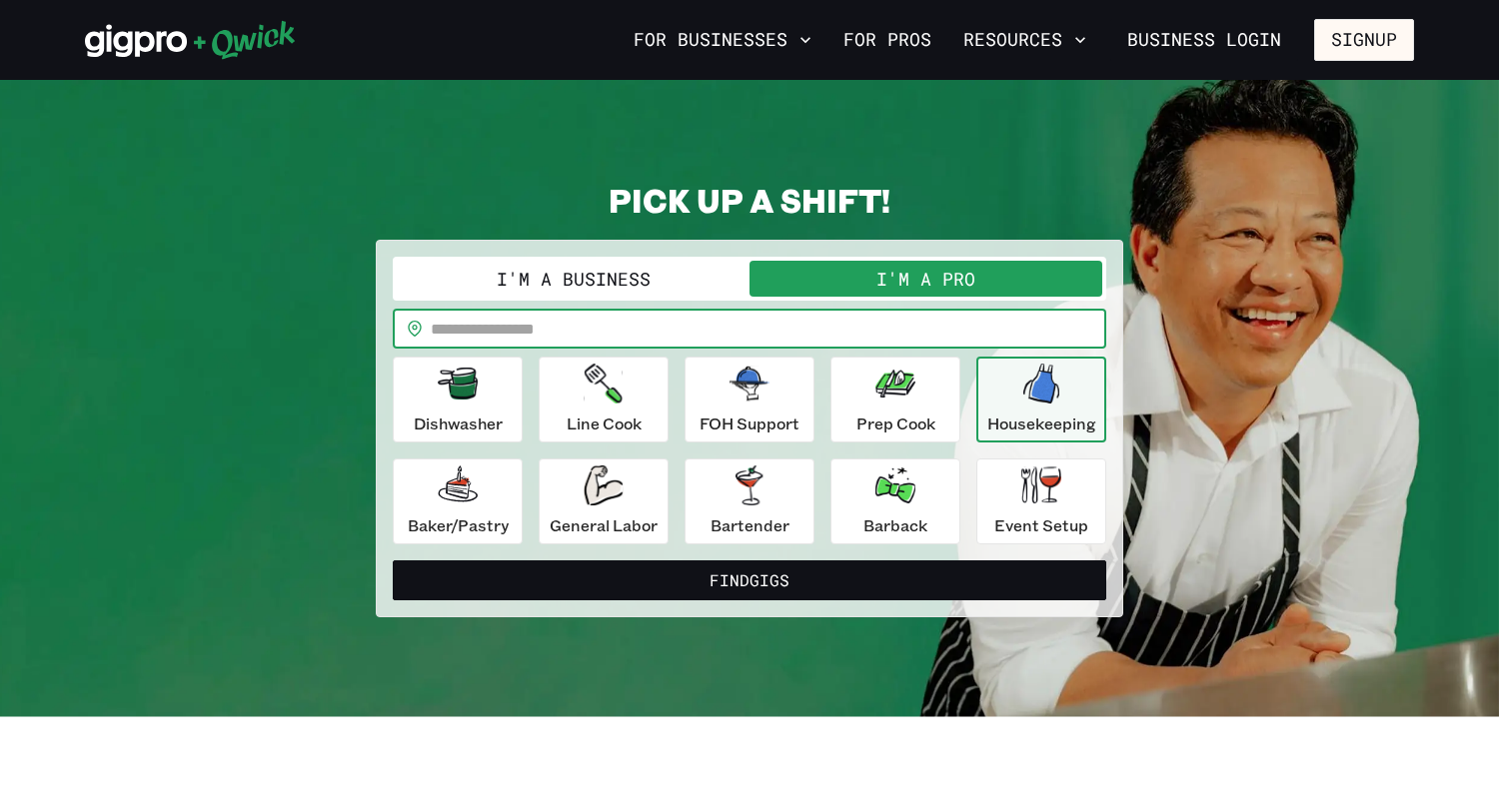 click at bounding box center [768, 329] 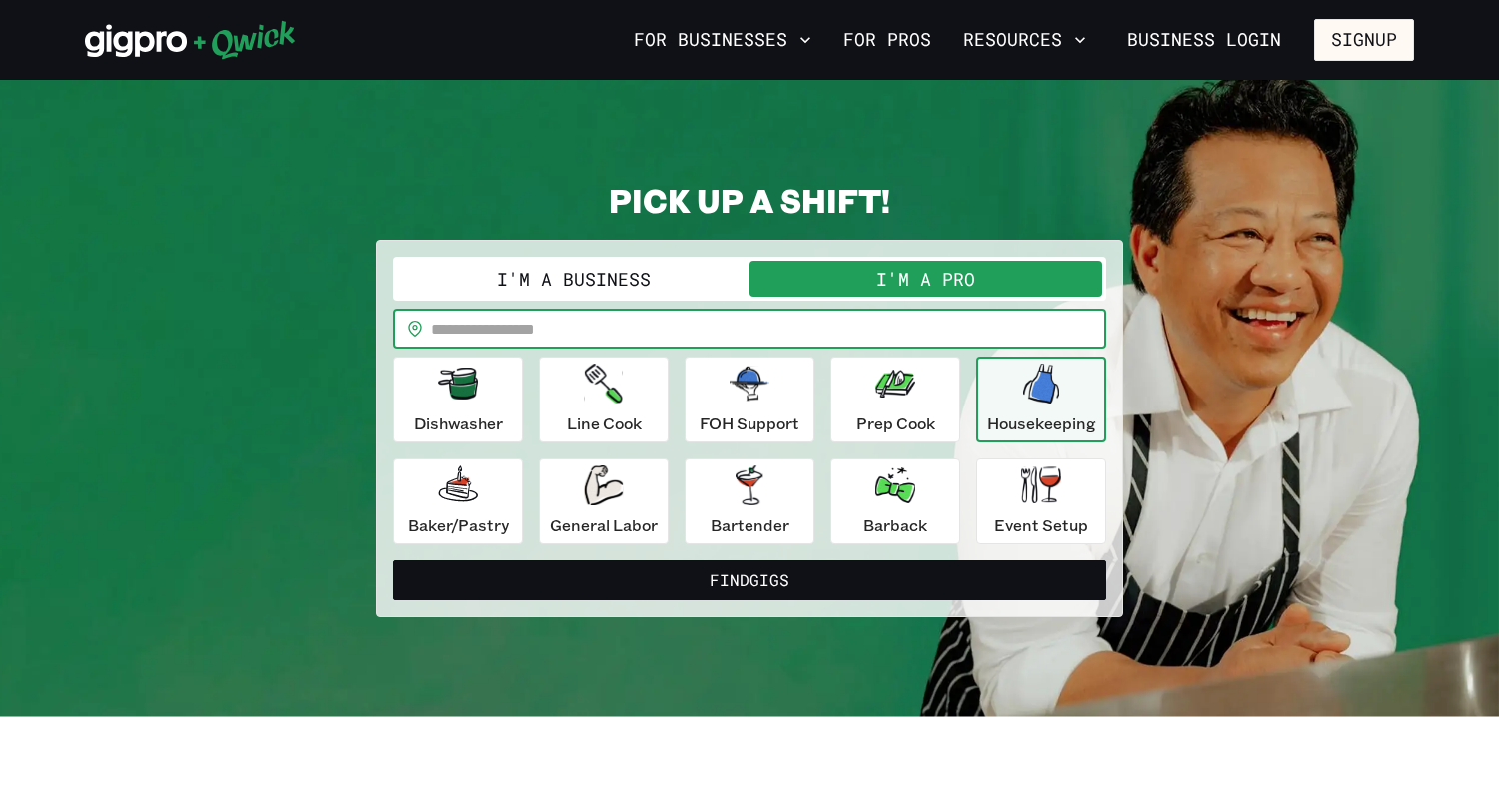 type on "*****" 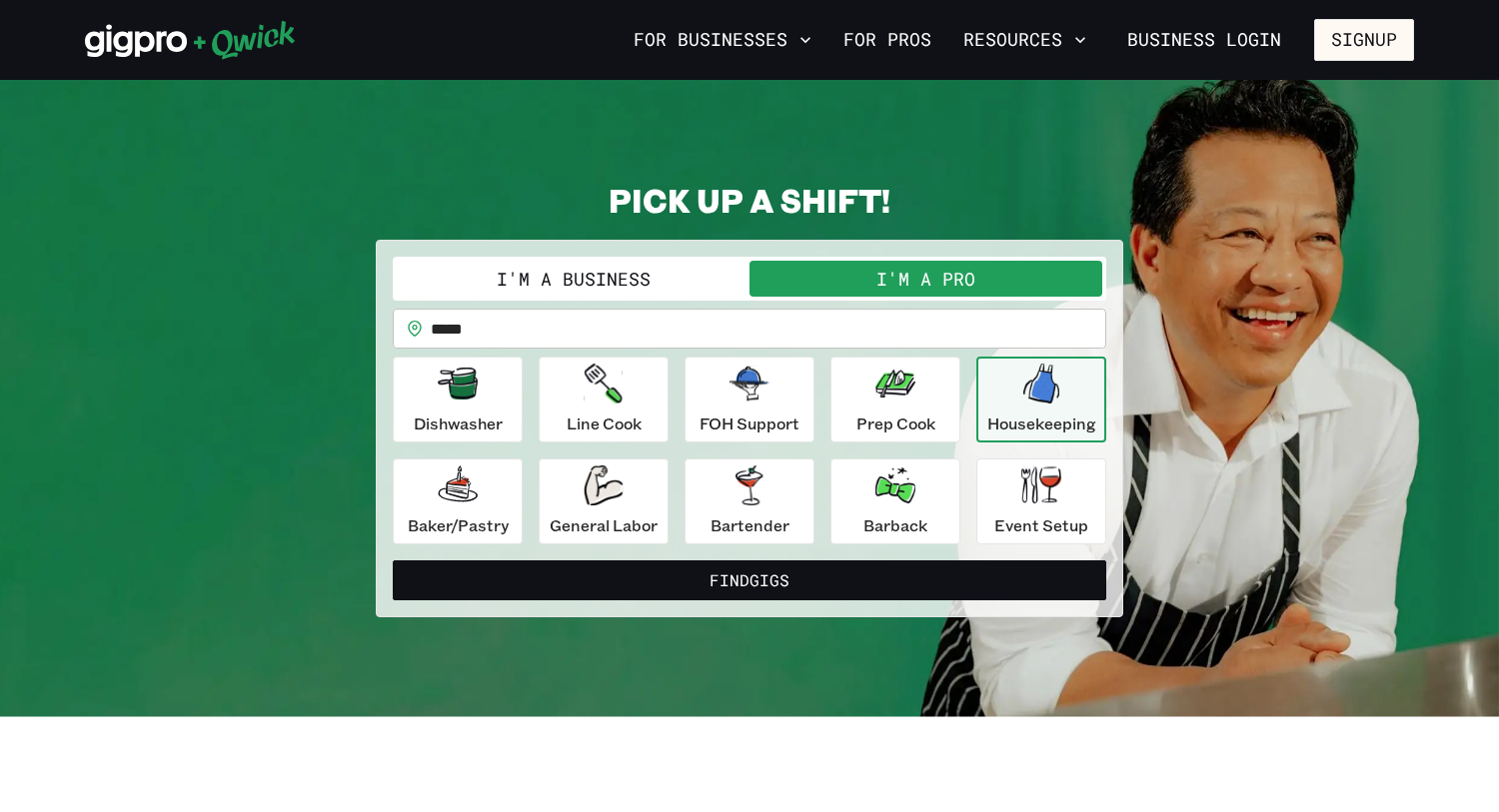 click 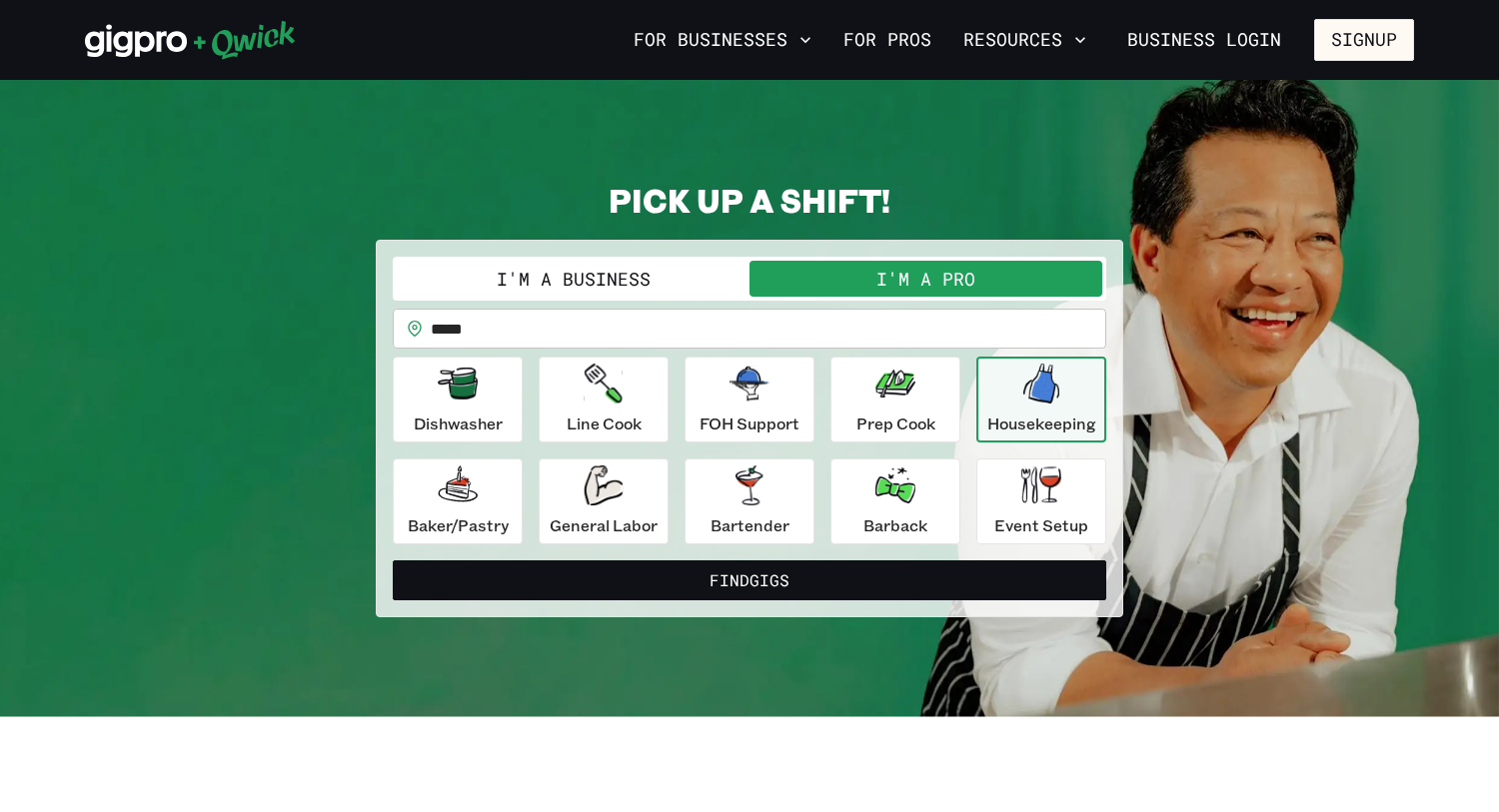 click 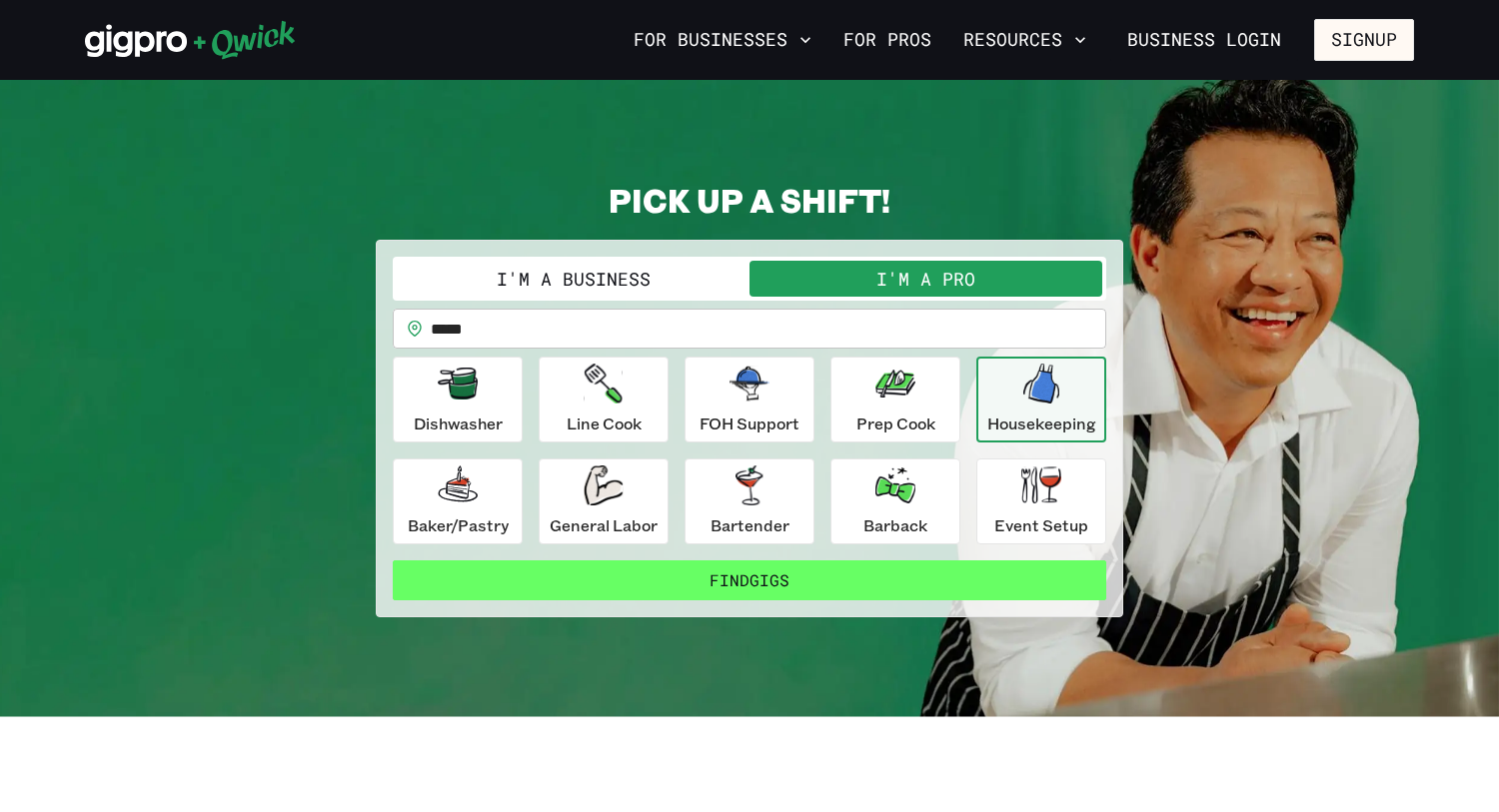 click on "Find  Gigs" at bounding box center [750, 580] 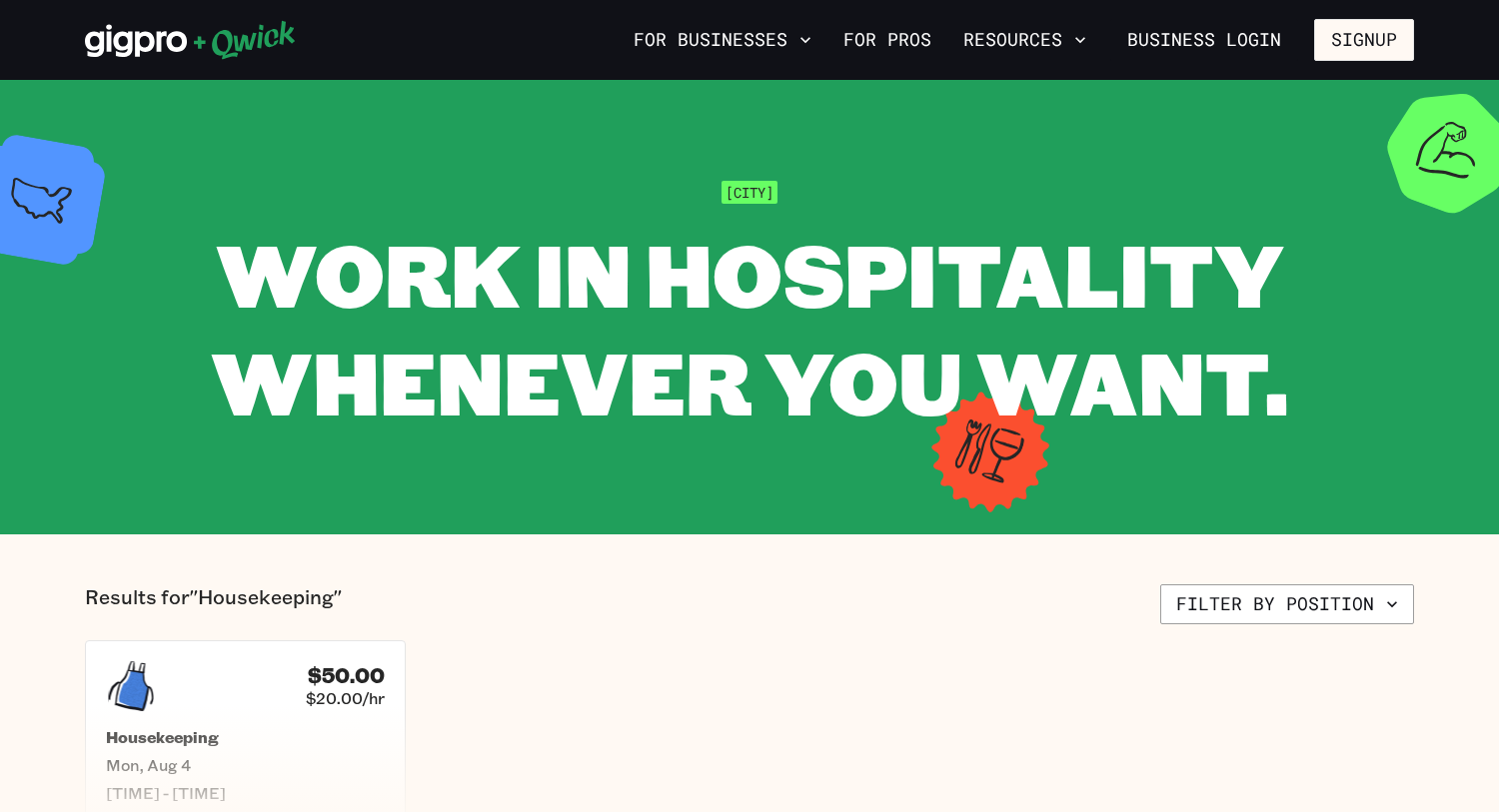 click on "$[PRICE] $[PRICE]/hr Housekeeping [DAY_OF_WEEK], [MONTH] [DAY] [TIME] - [TIME]" at bounding box center [750, 732] 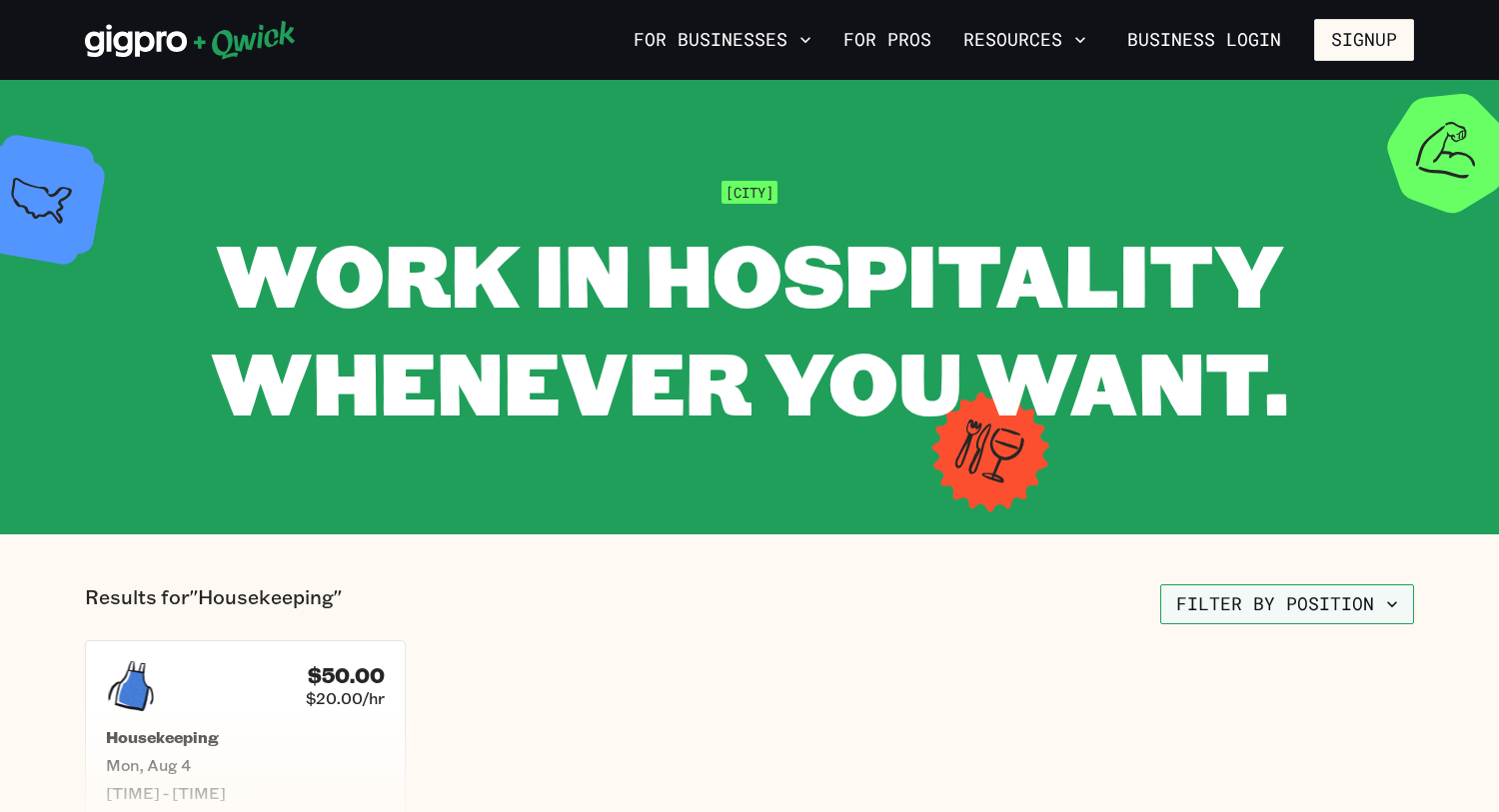 click on "Filter by position" at bounding box center [1287, 604] 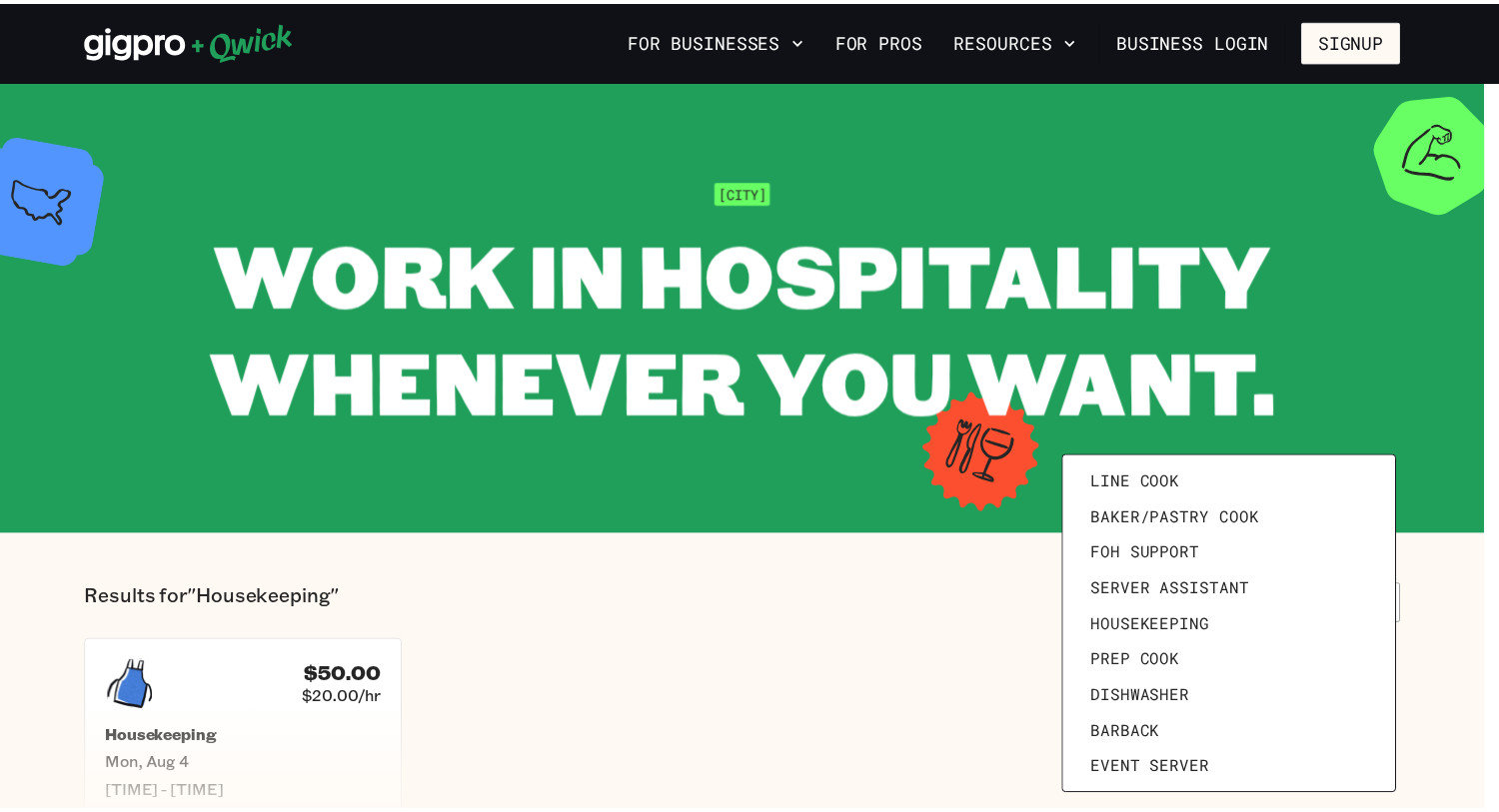 scroll, scrollTop: 160, scrollLeft: 0, axis: vertical 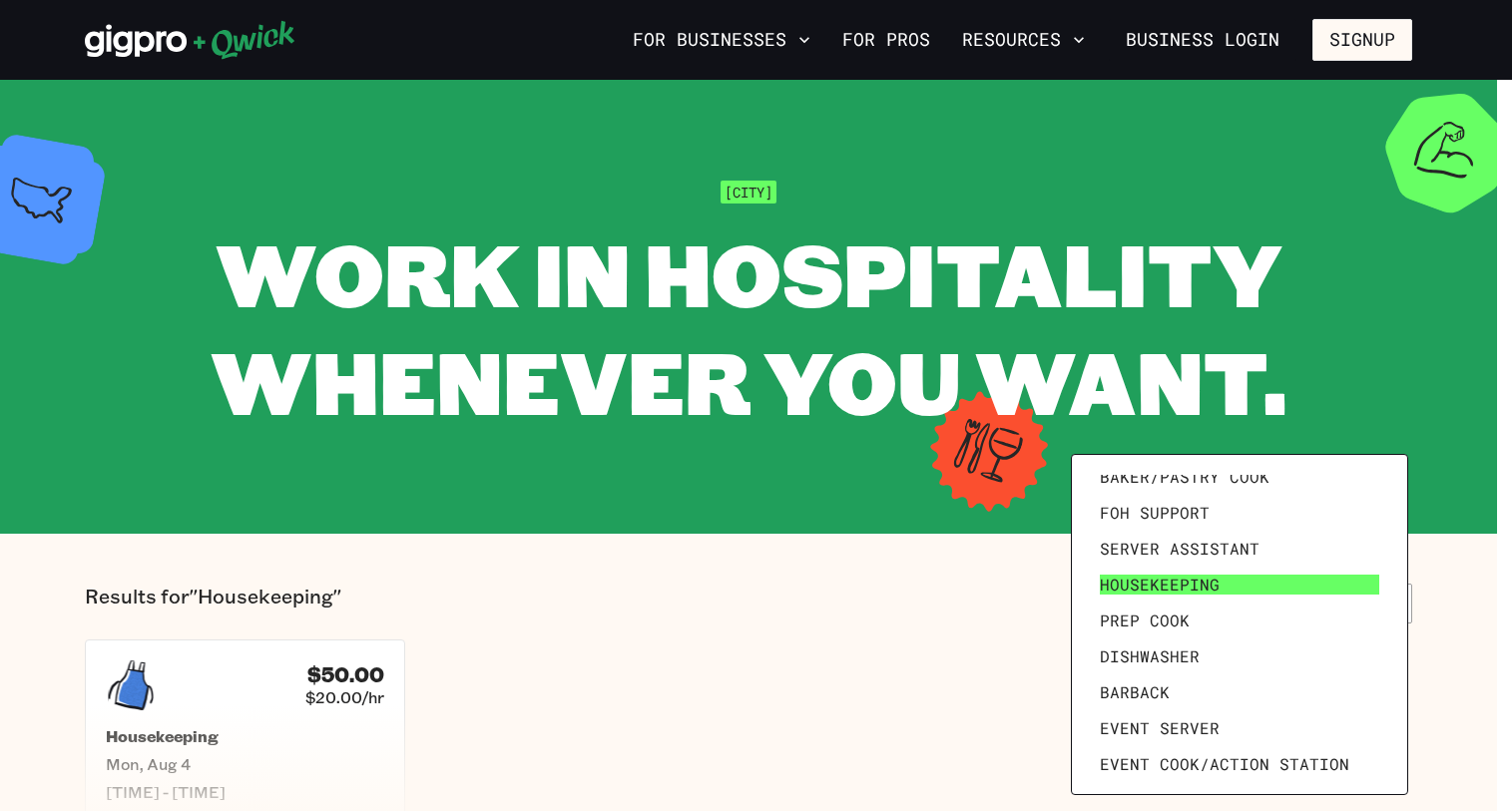click on "Housekeeping" at bounding box center [1240, 585] 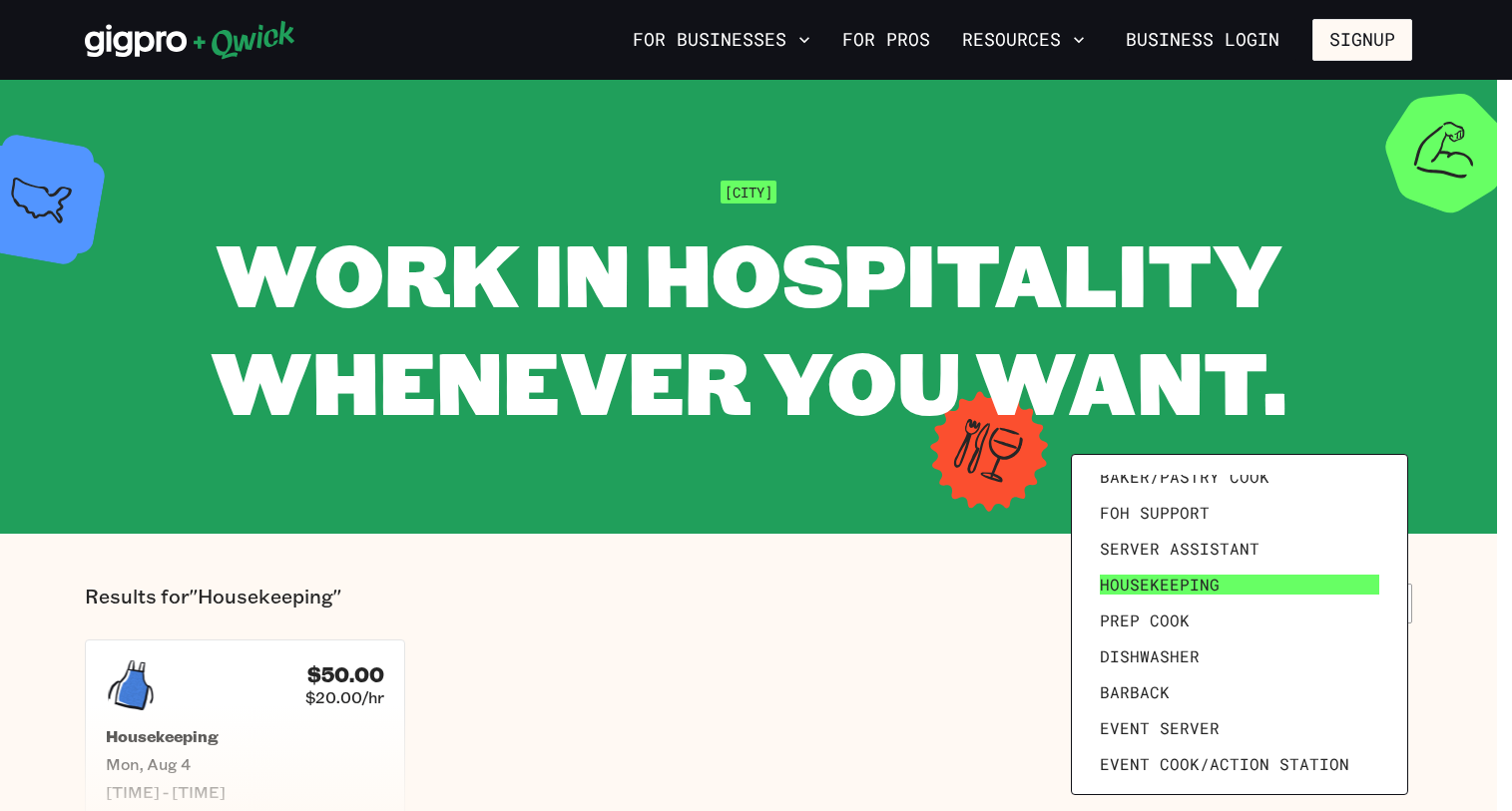 click on "Housekeeping" at bounding box center (1240, 585) 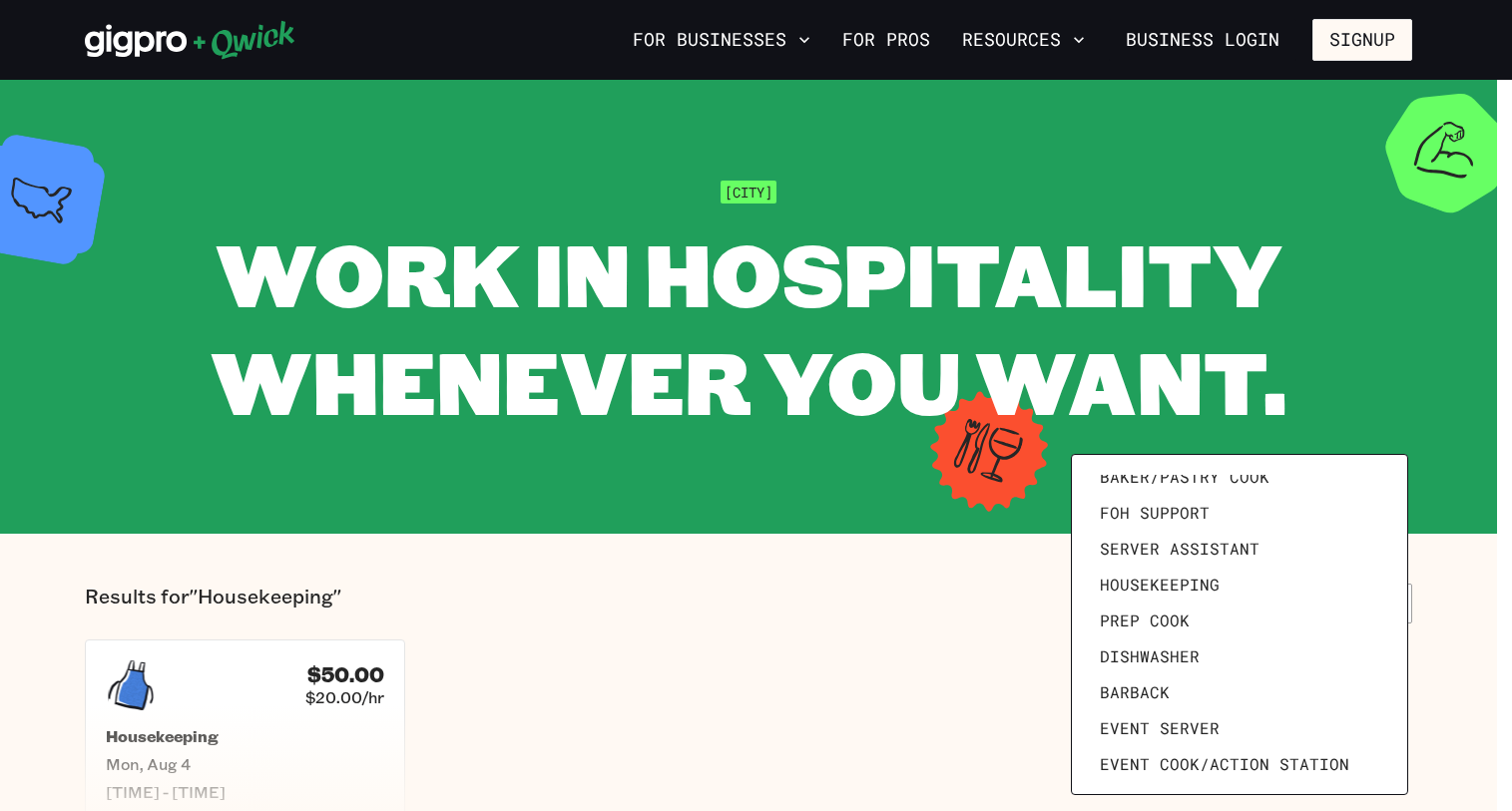 click at bounding box center [756, 405] 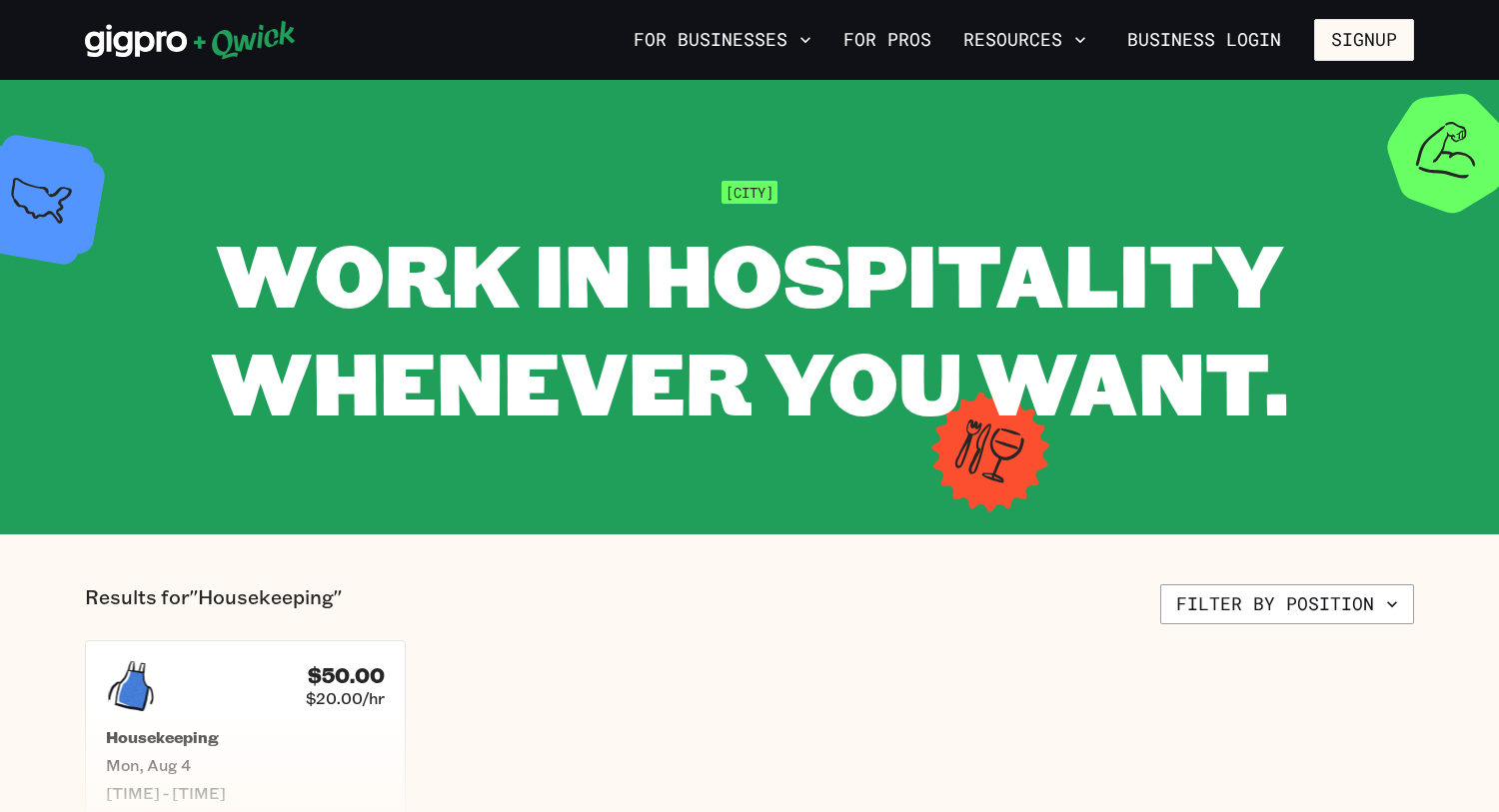 type 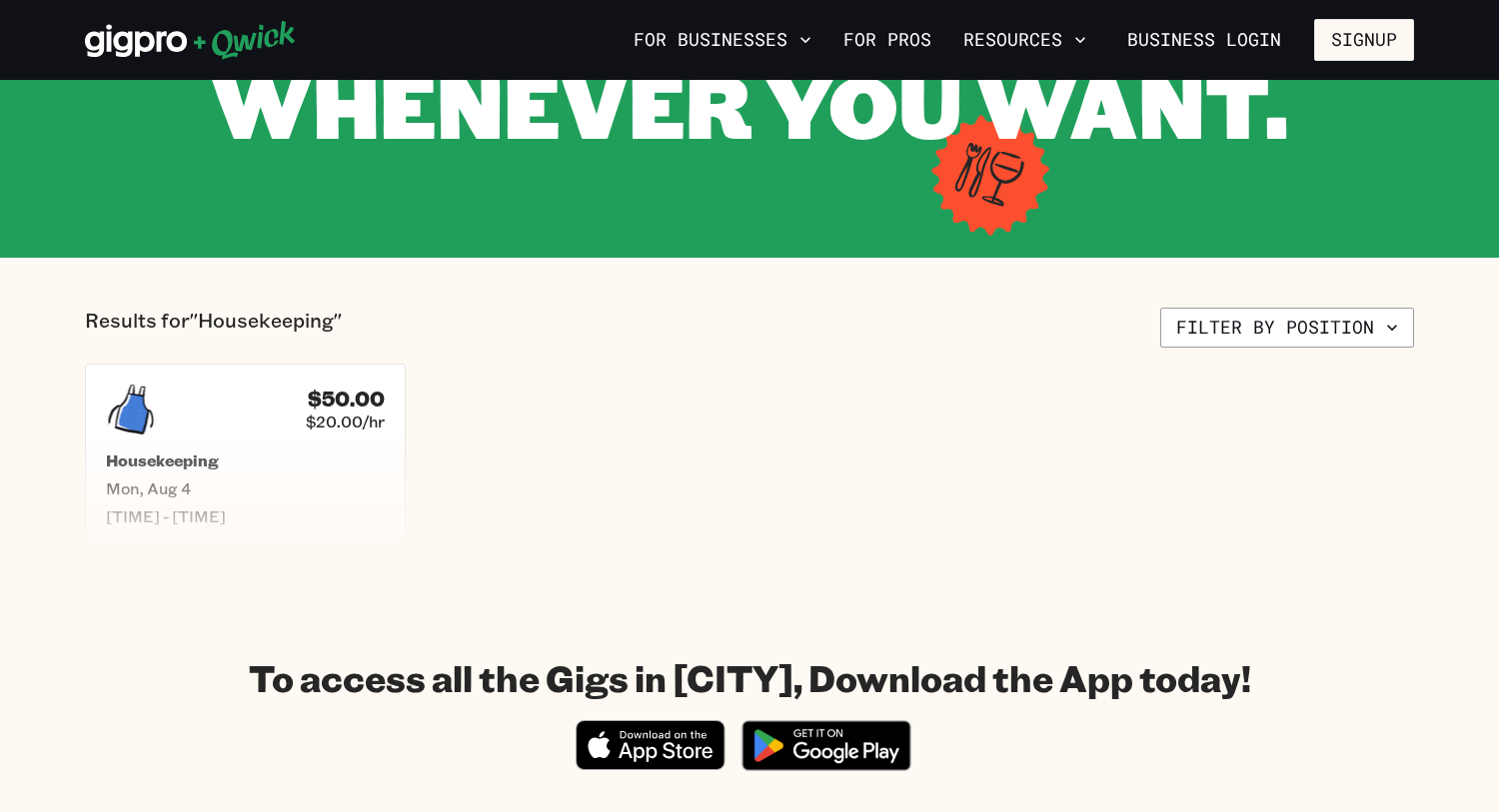 scroll, scrollTop: 280, scrollLeft: 0, axis: vertical 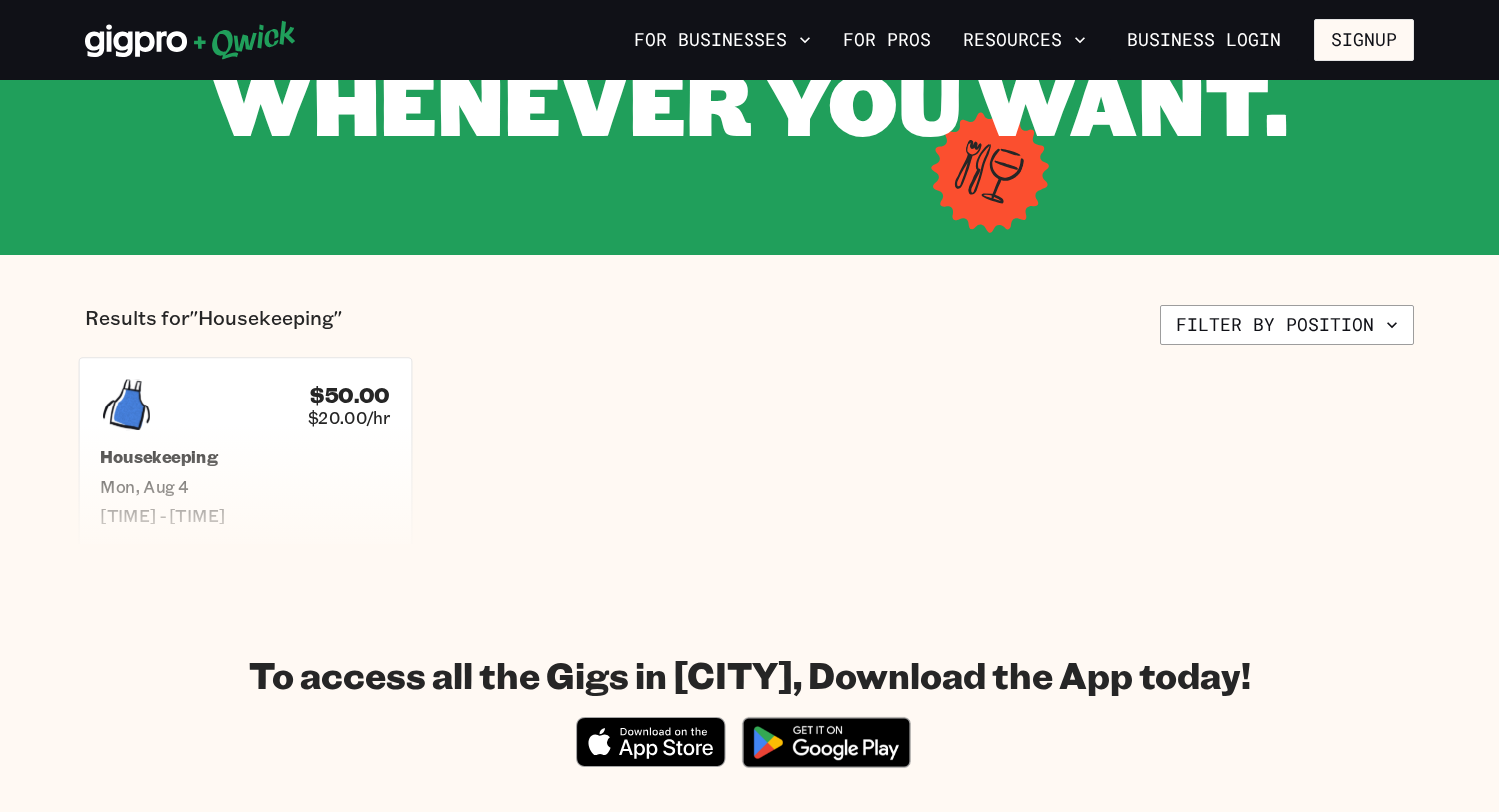 click 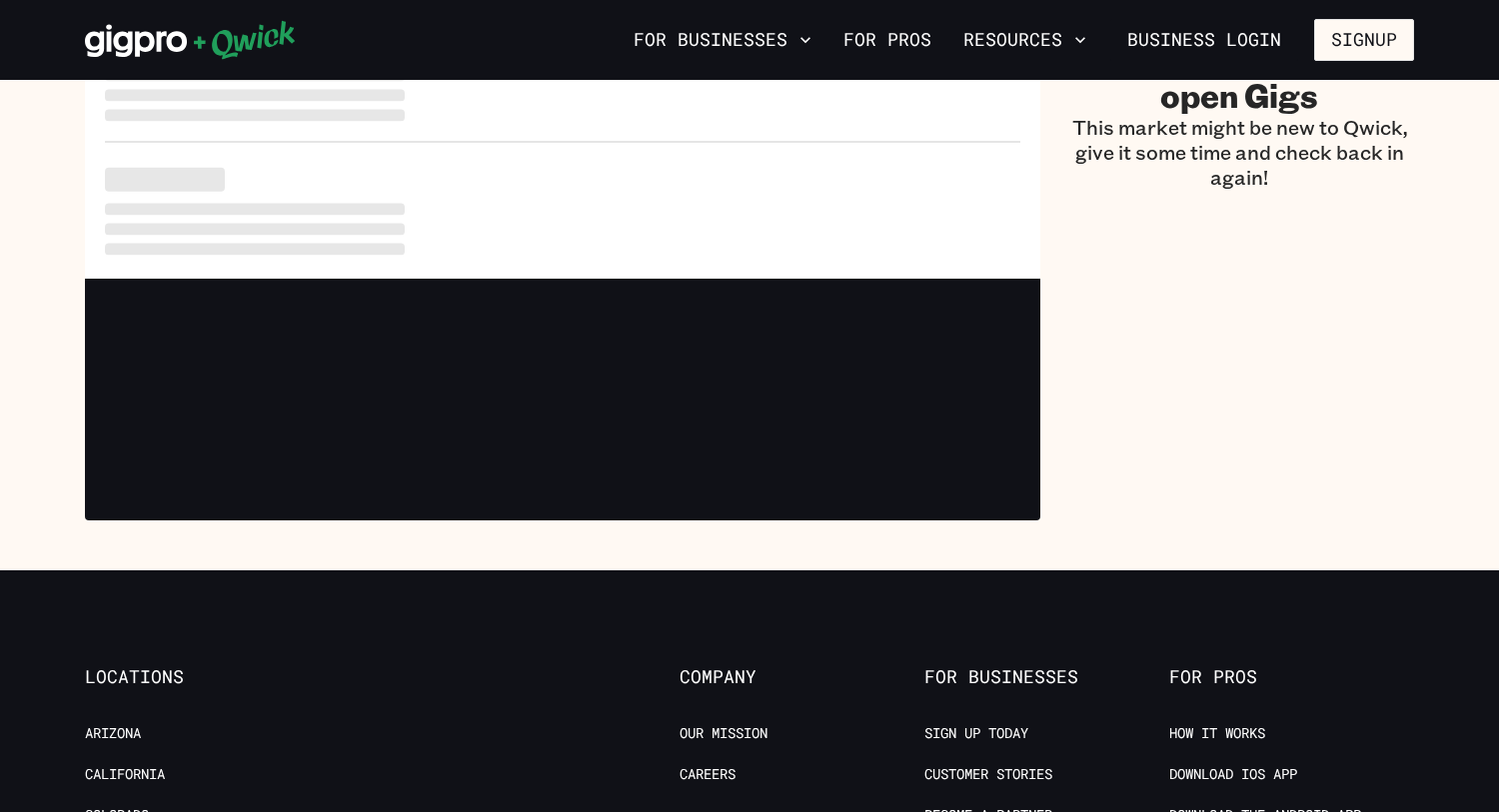 scroll, scrollTop: 0, scrollLeft: 0, axis: both 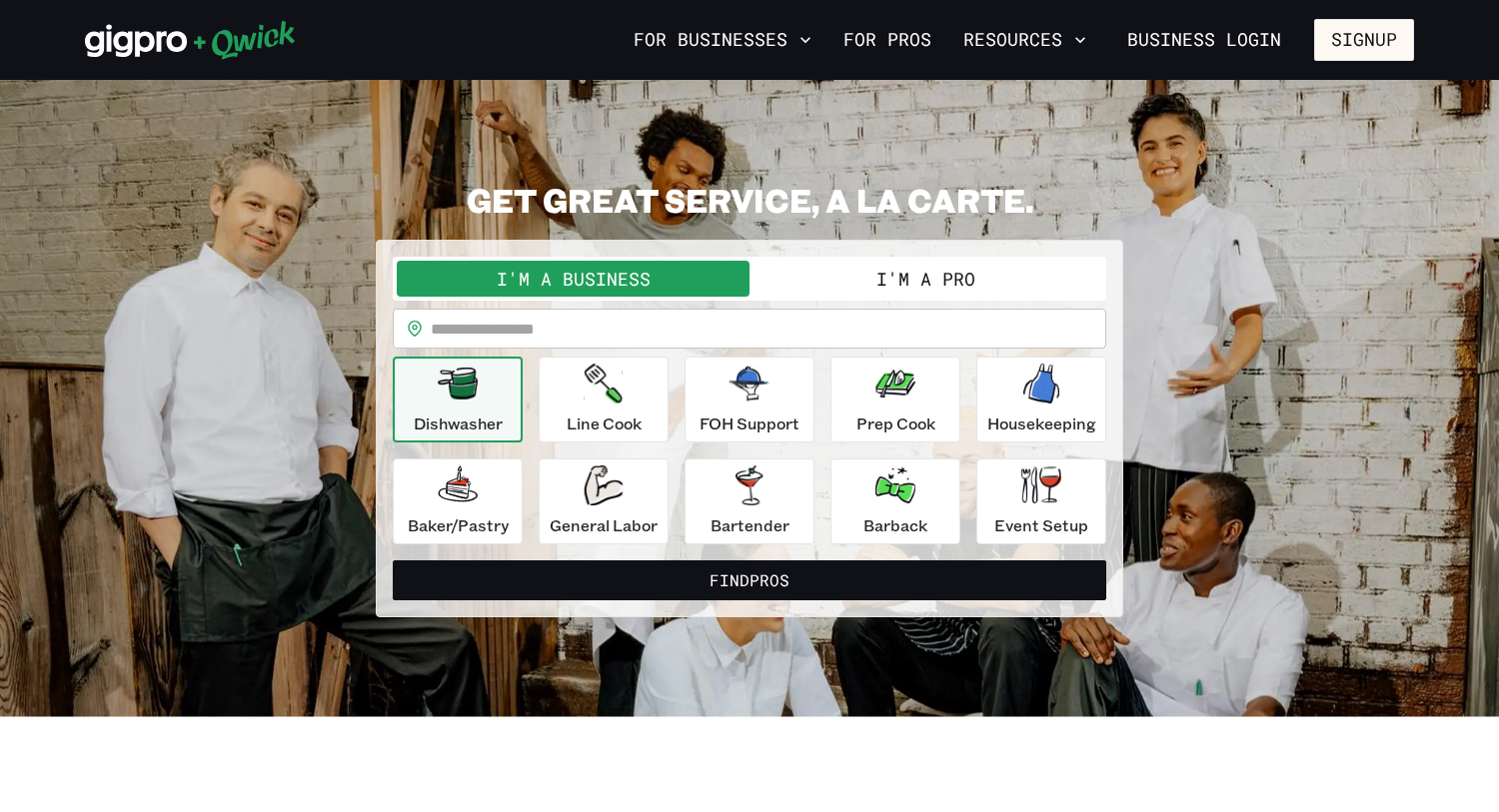 click on "Dishwasher" at bounding box center (458, 400) 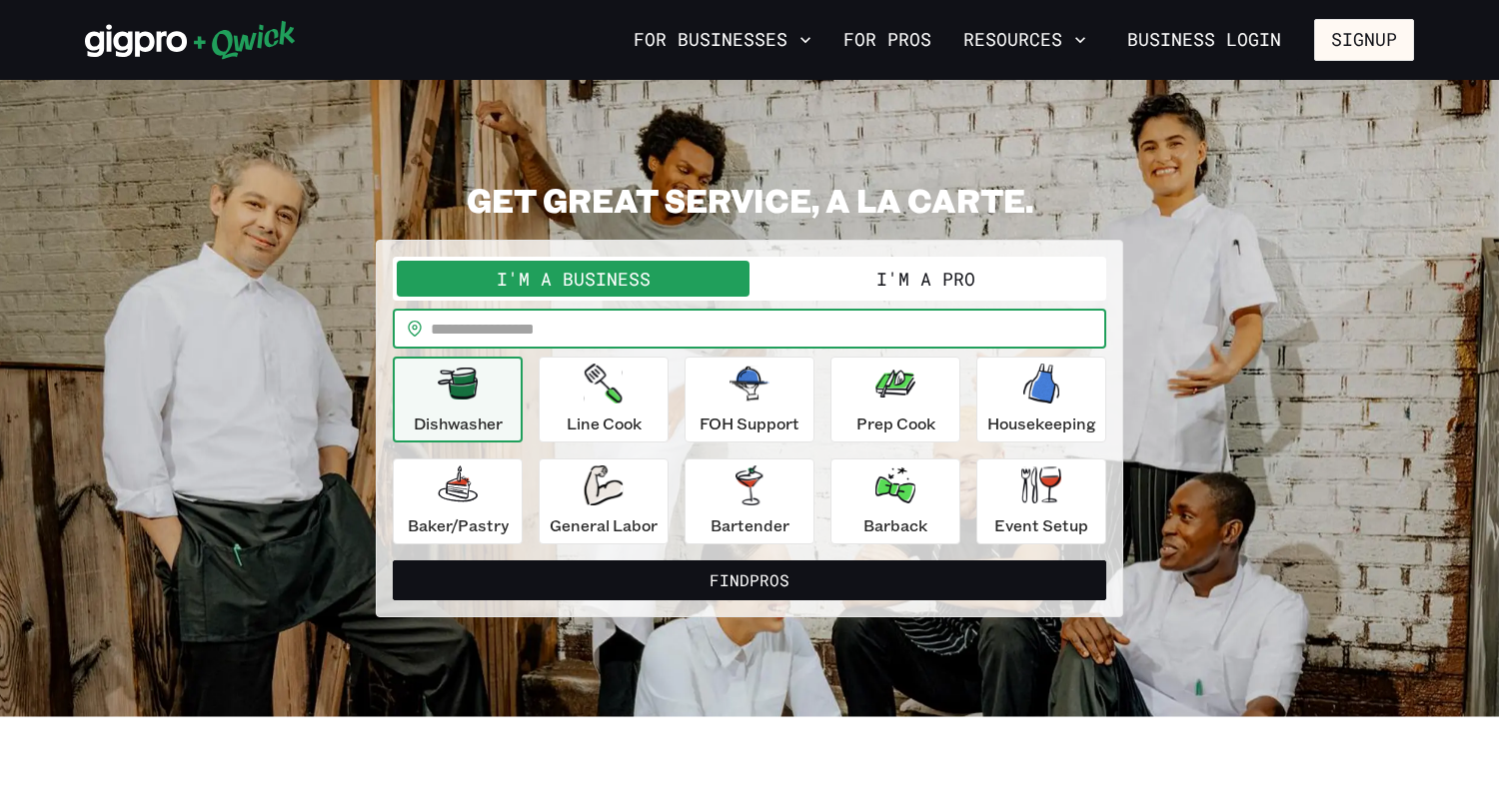 click at bounding box center [768, 329] 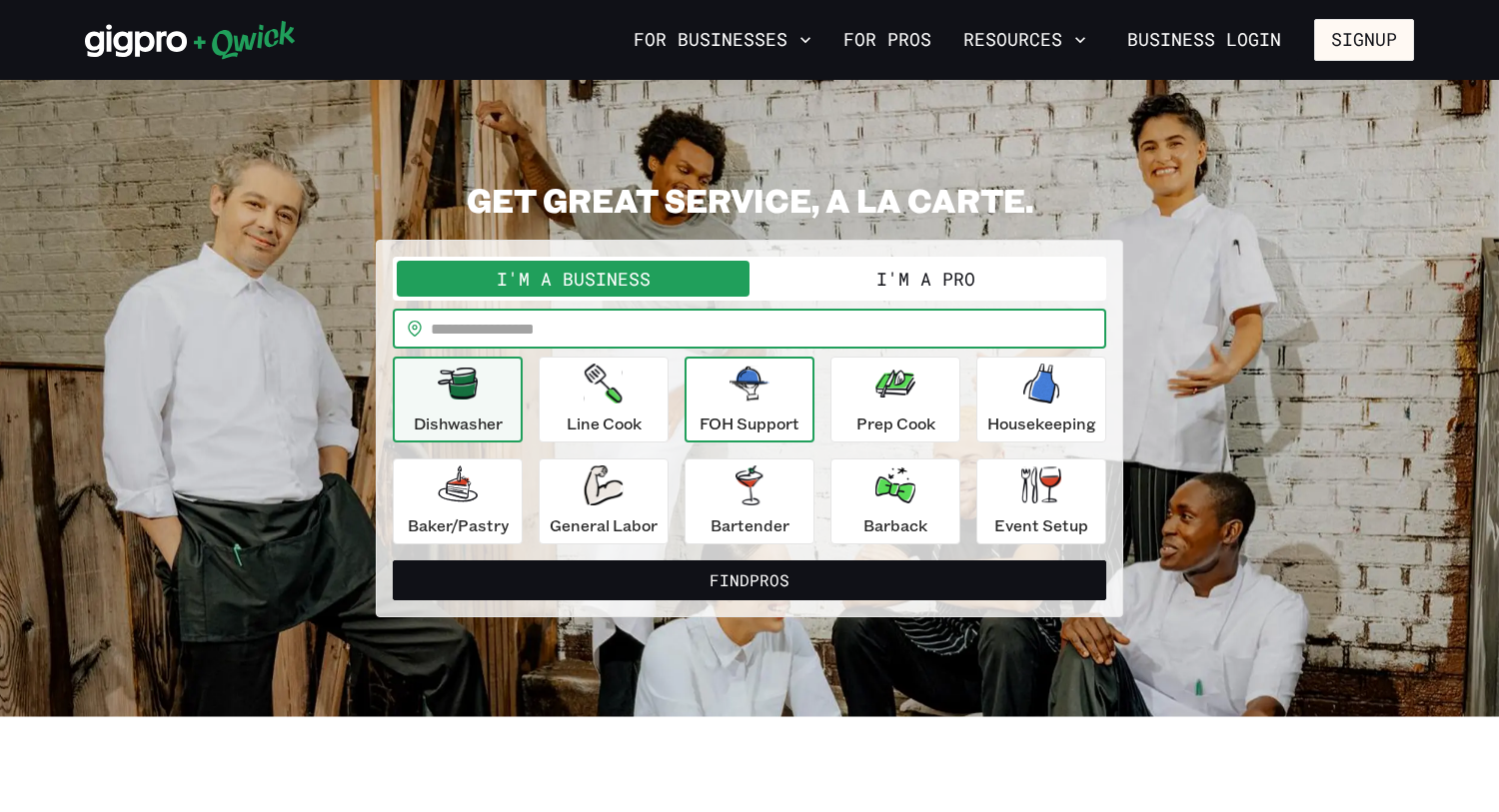type on "*****" 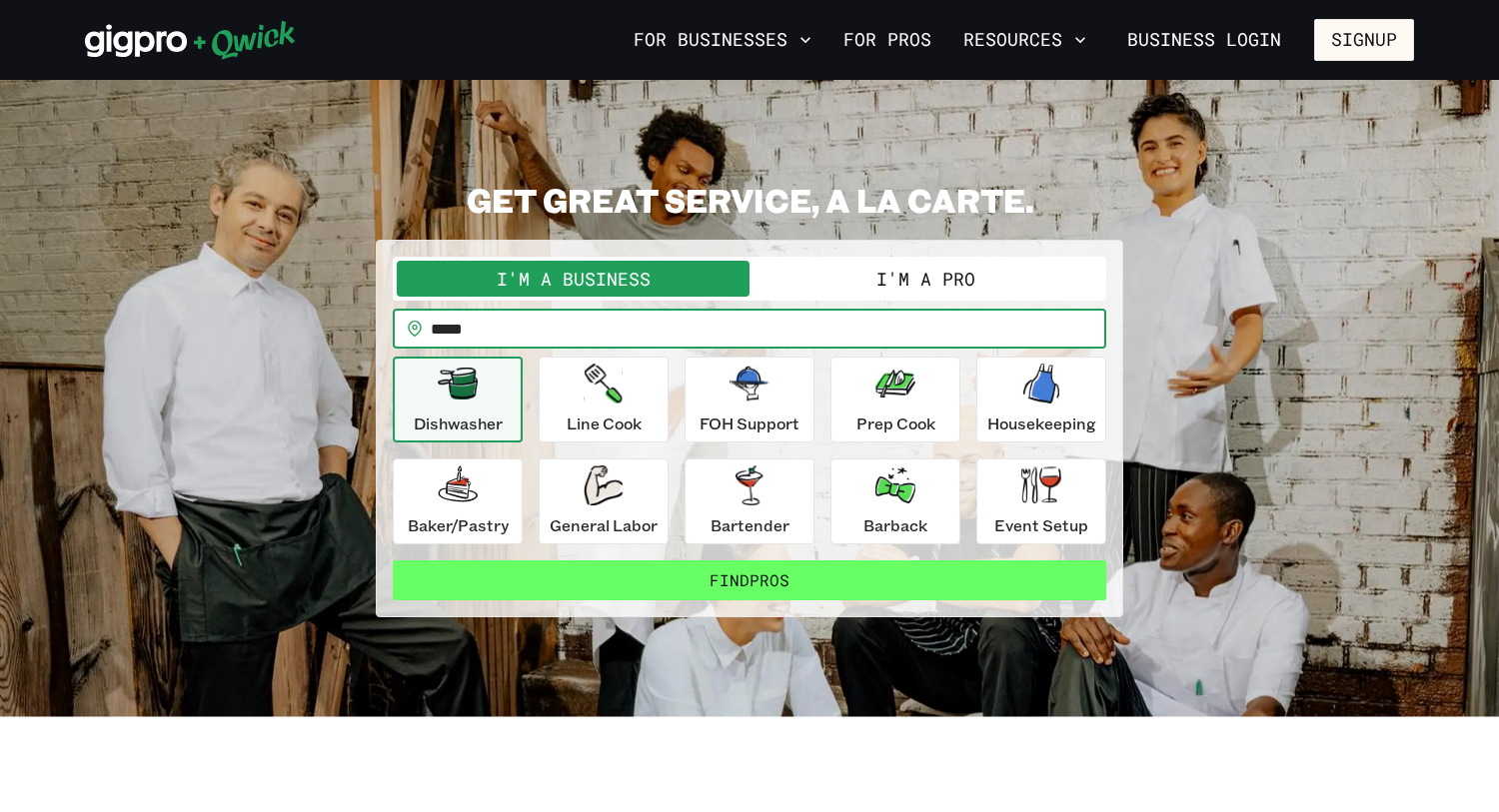 click on "Find  Pros" at bounding box center [750, 580] 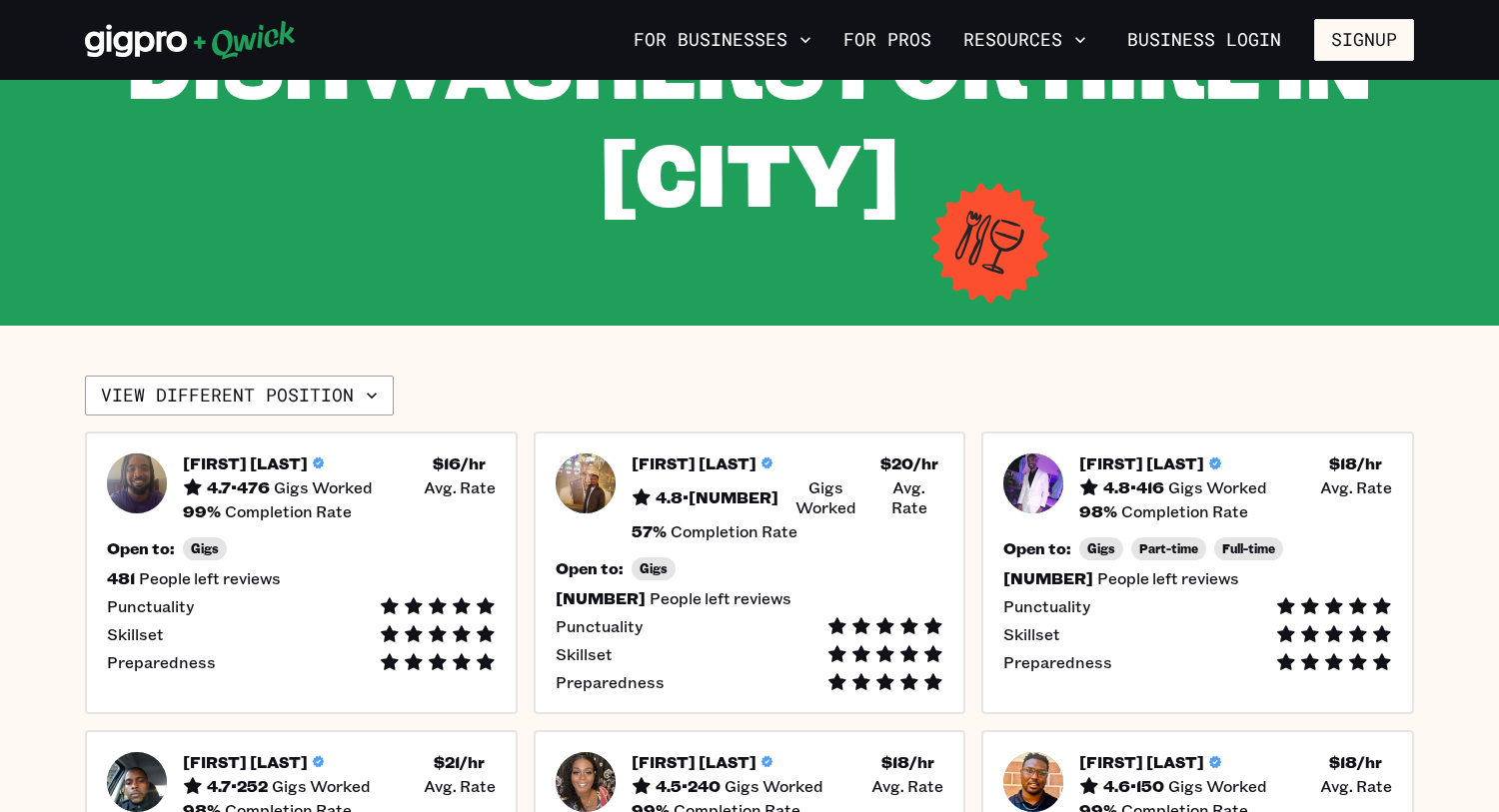 scroll, scrollTop: 240, scrollLeft: 0, axis: vertical 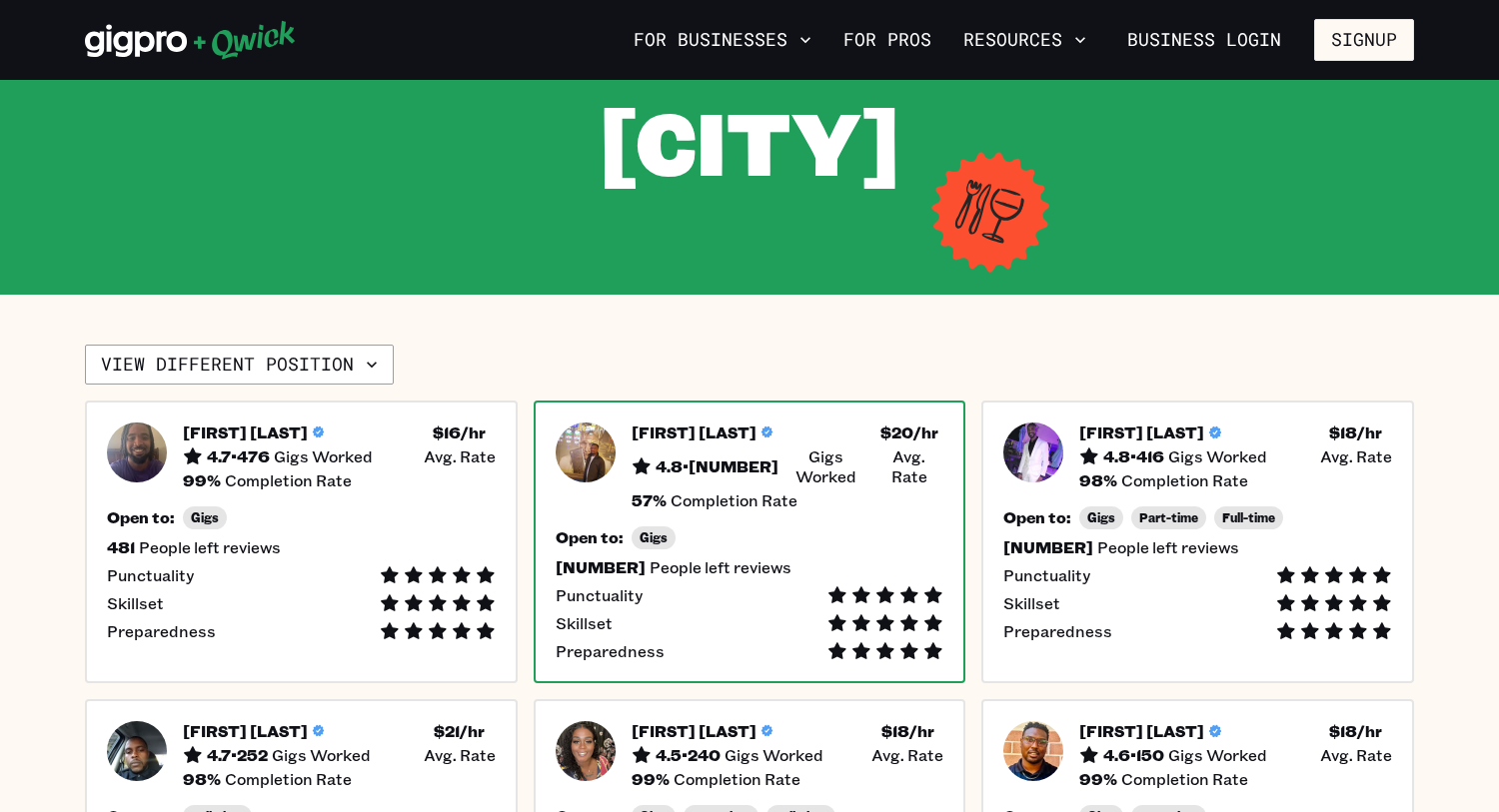 click 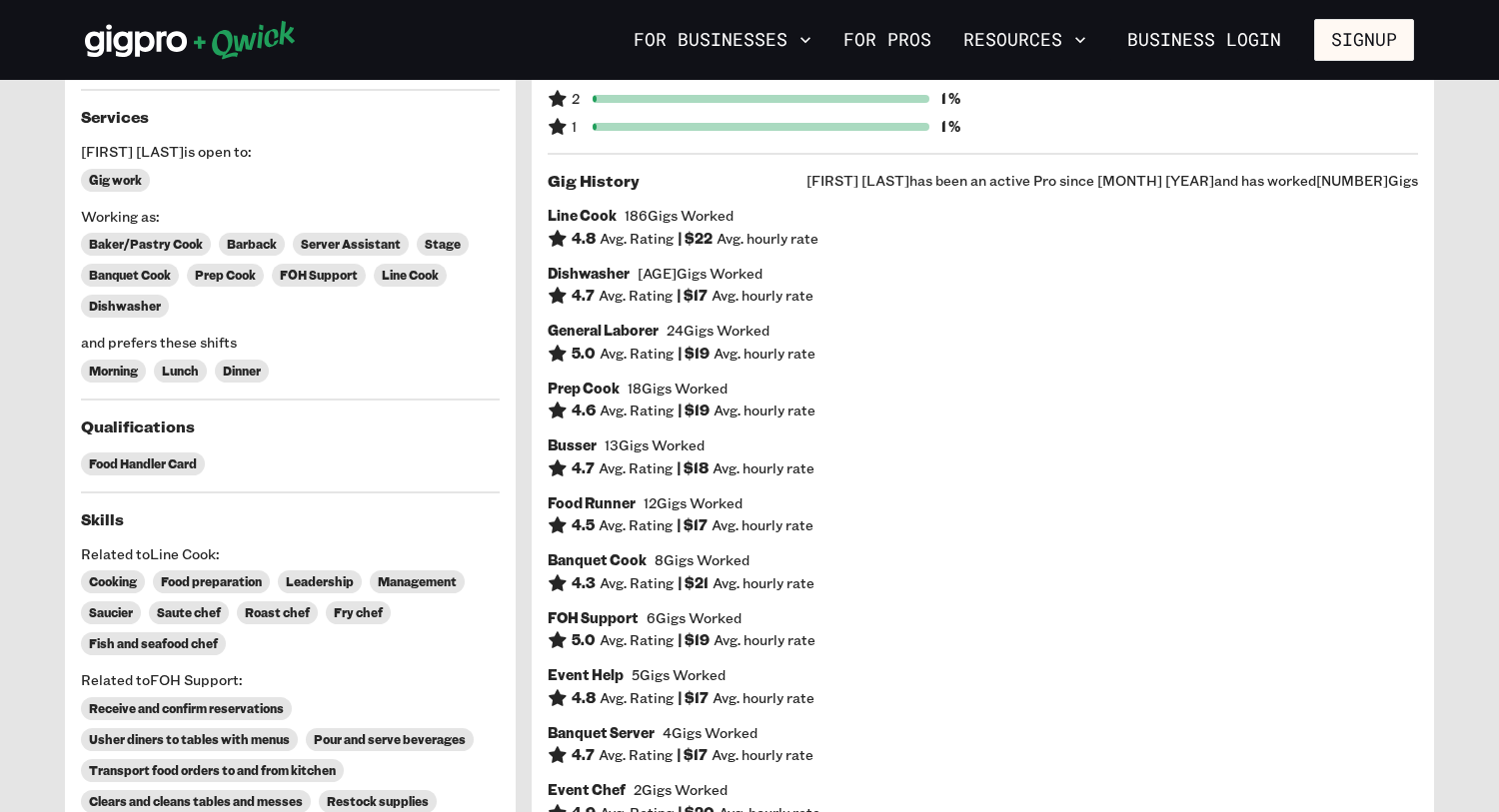 scroll, scrollTop: 0, scrollLeft: 0, axis: both 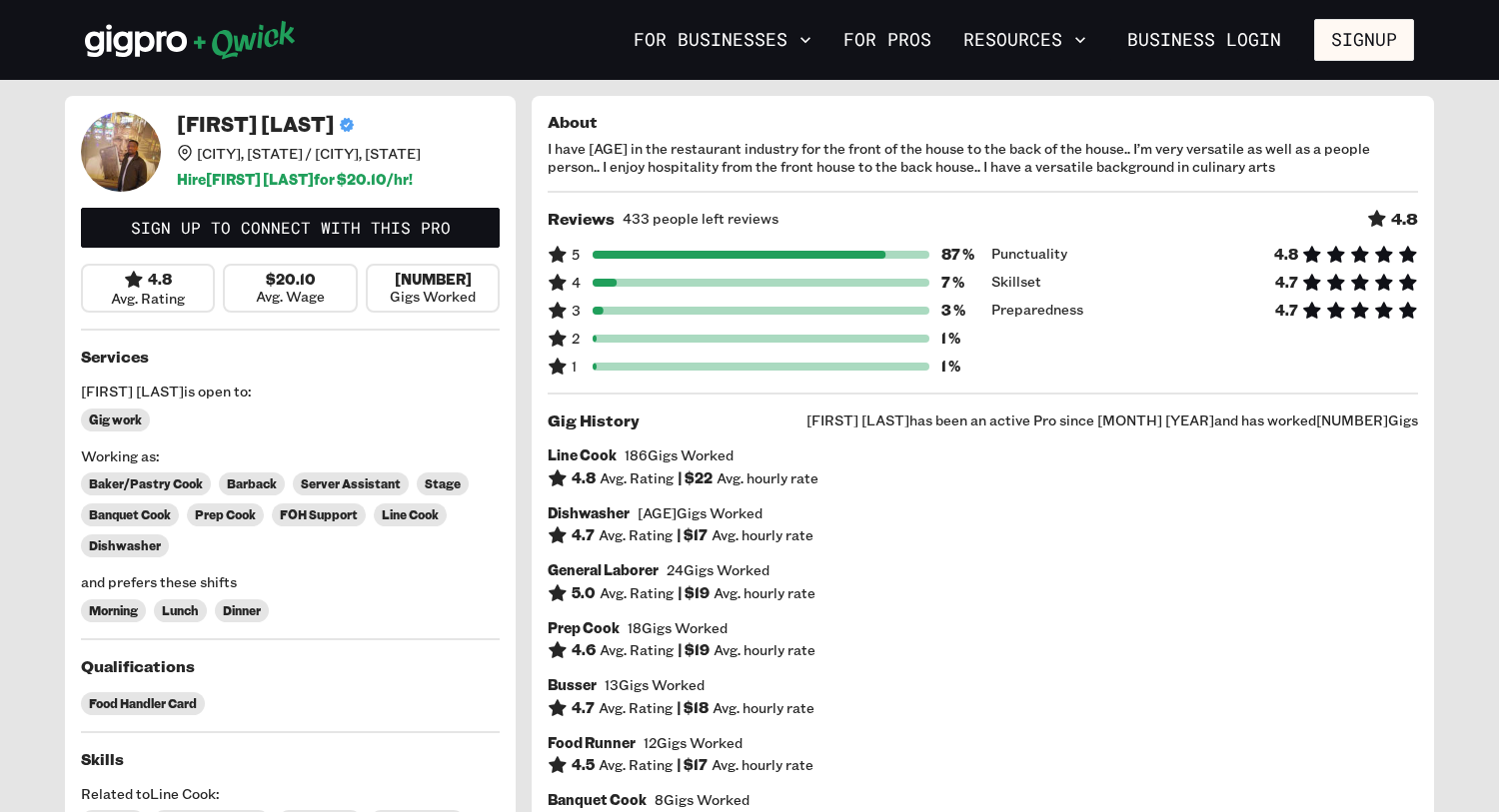 click on "Dishwasher" at bounding box center (125, 545) 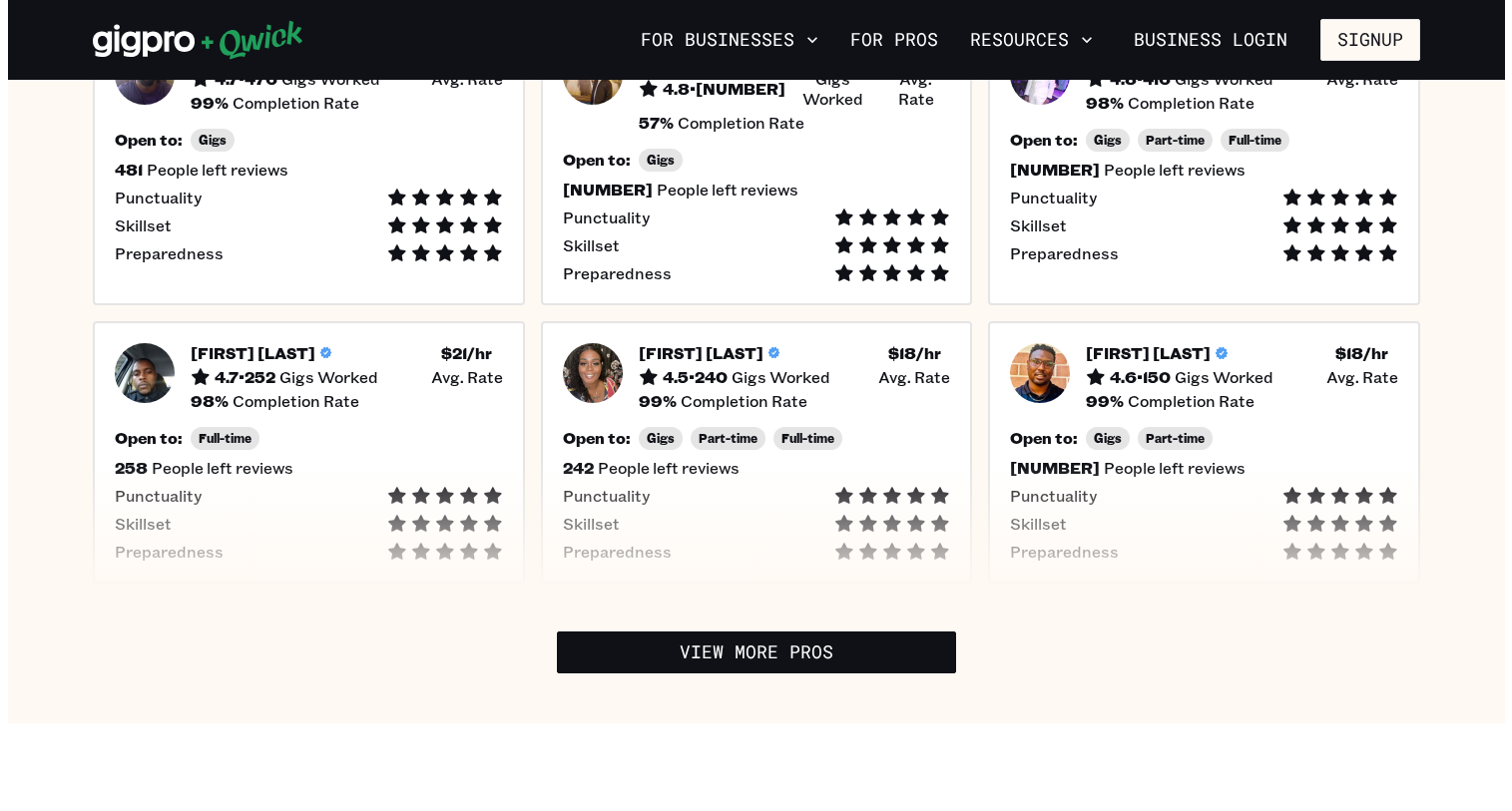 scroll, scrollTop: 638, scrollLeft: 0, axis: vertical 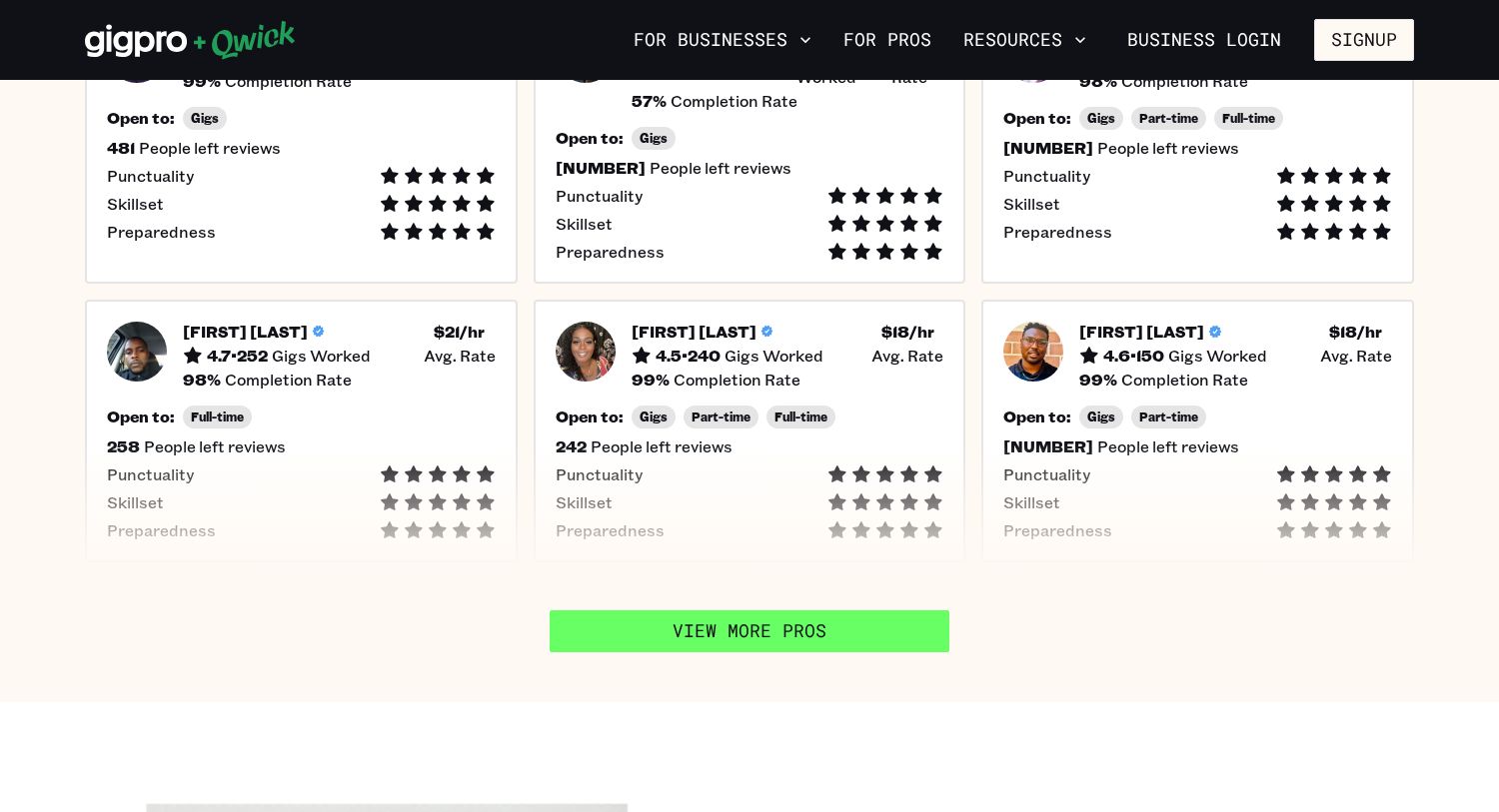 click on "View More Pros" at bounding box center [750, 631] 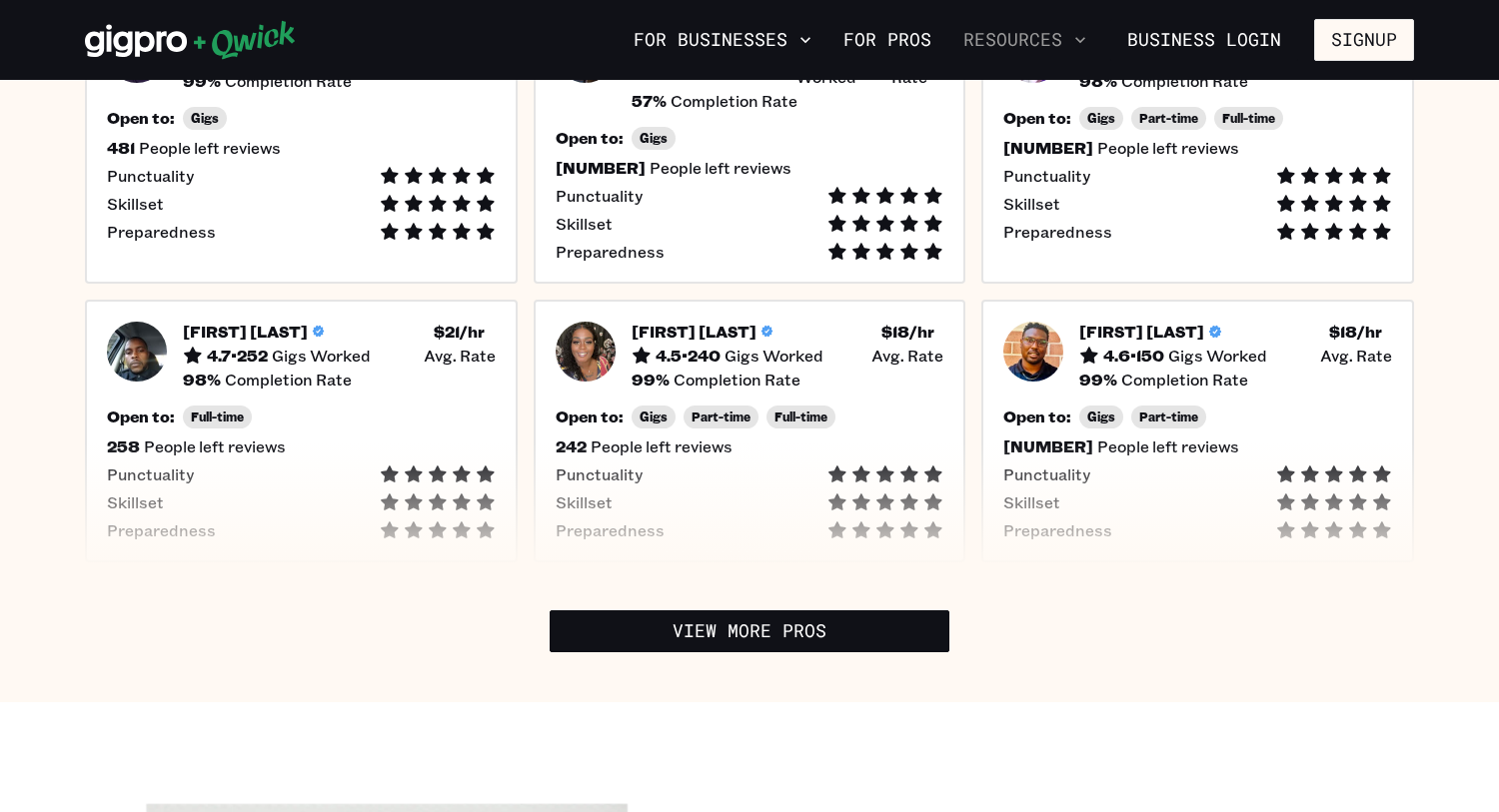 click on "Resources" at bounding box center [1024, 40] 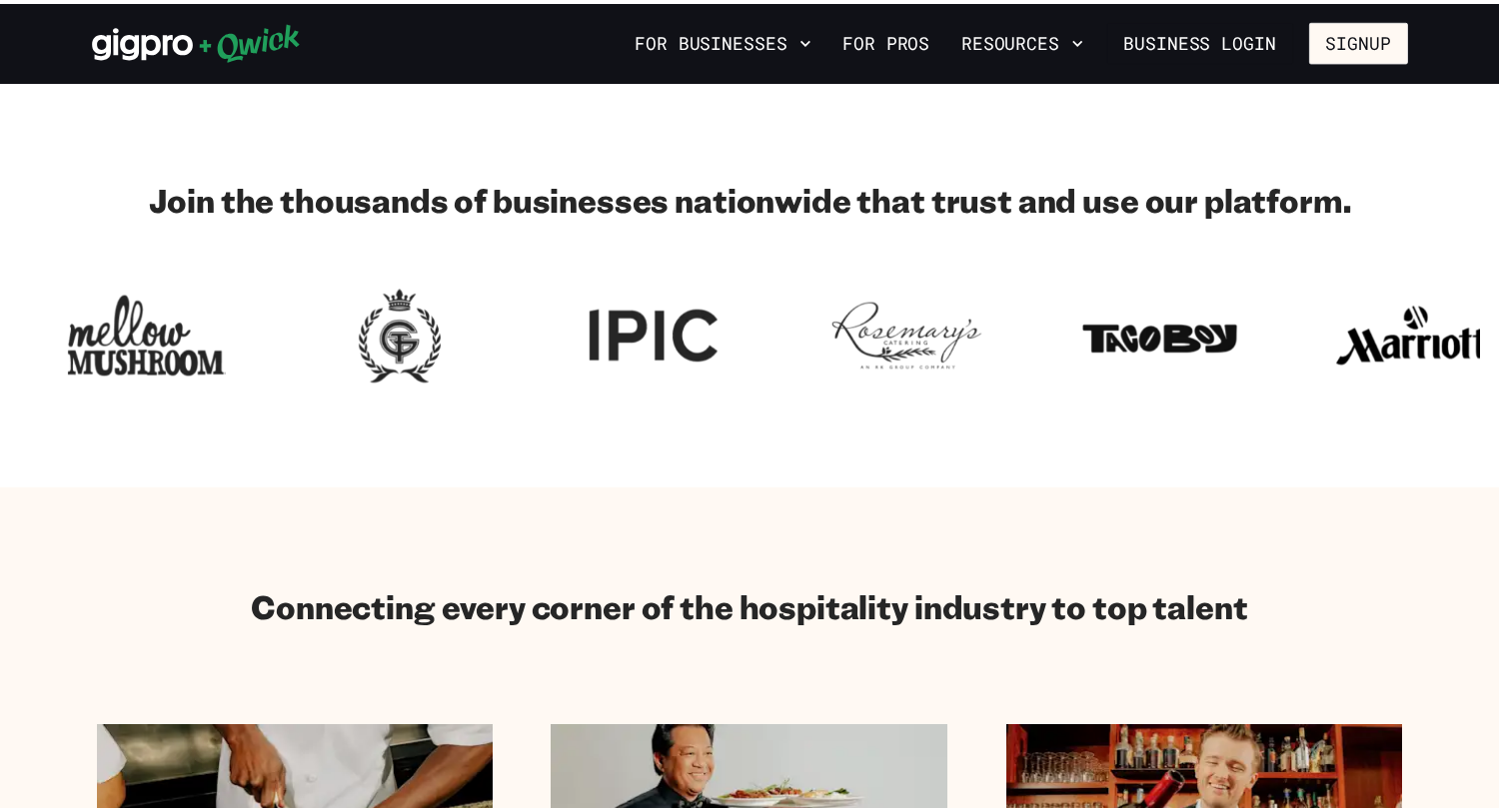 scroll, scrollTop: 0, scrollLeft: 0, axis: both 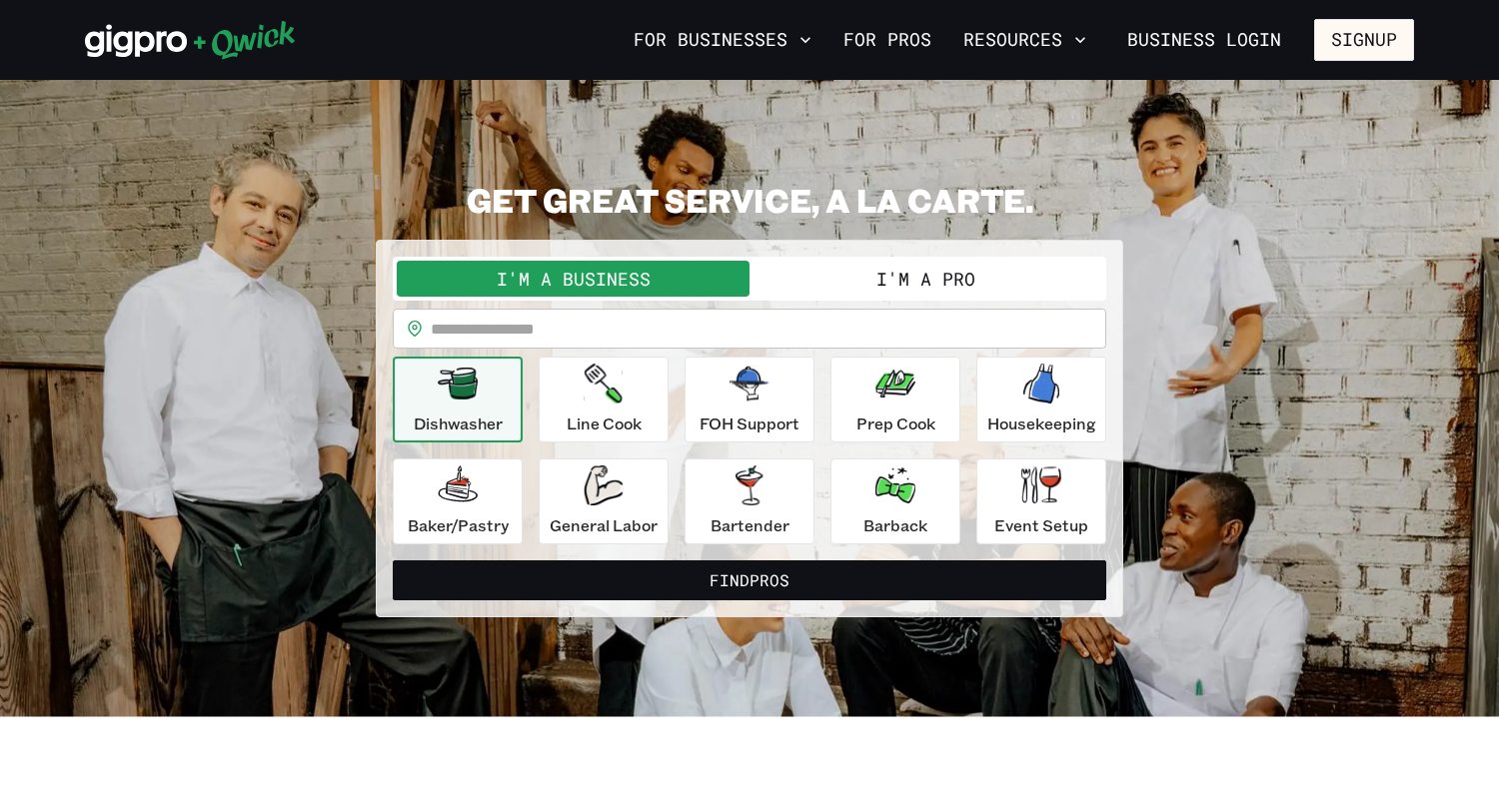 click on "I'm a Pro" at bounding box center (925, 279) 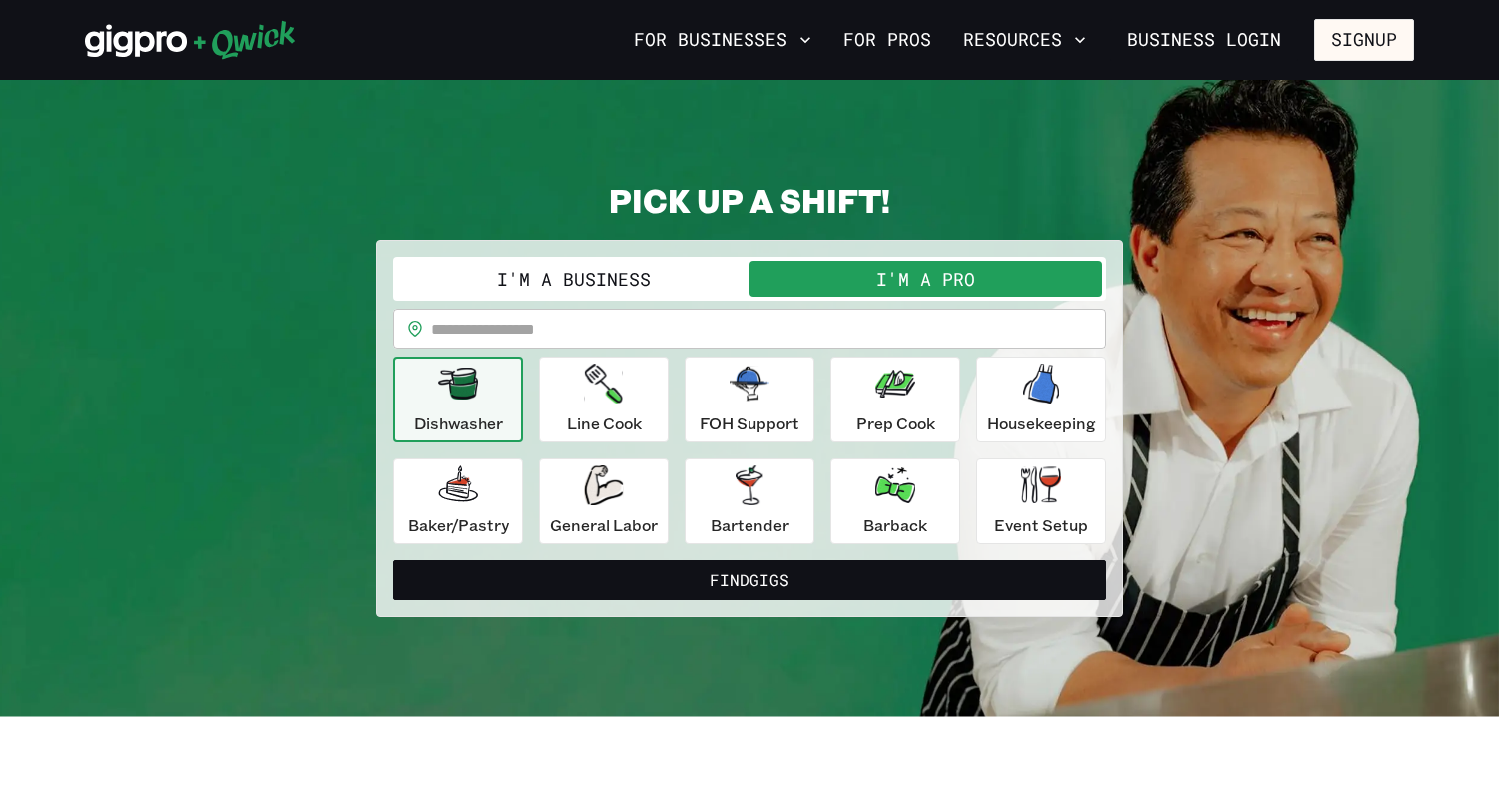 click at bounding box center (768, 329) 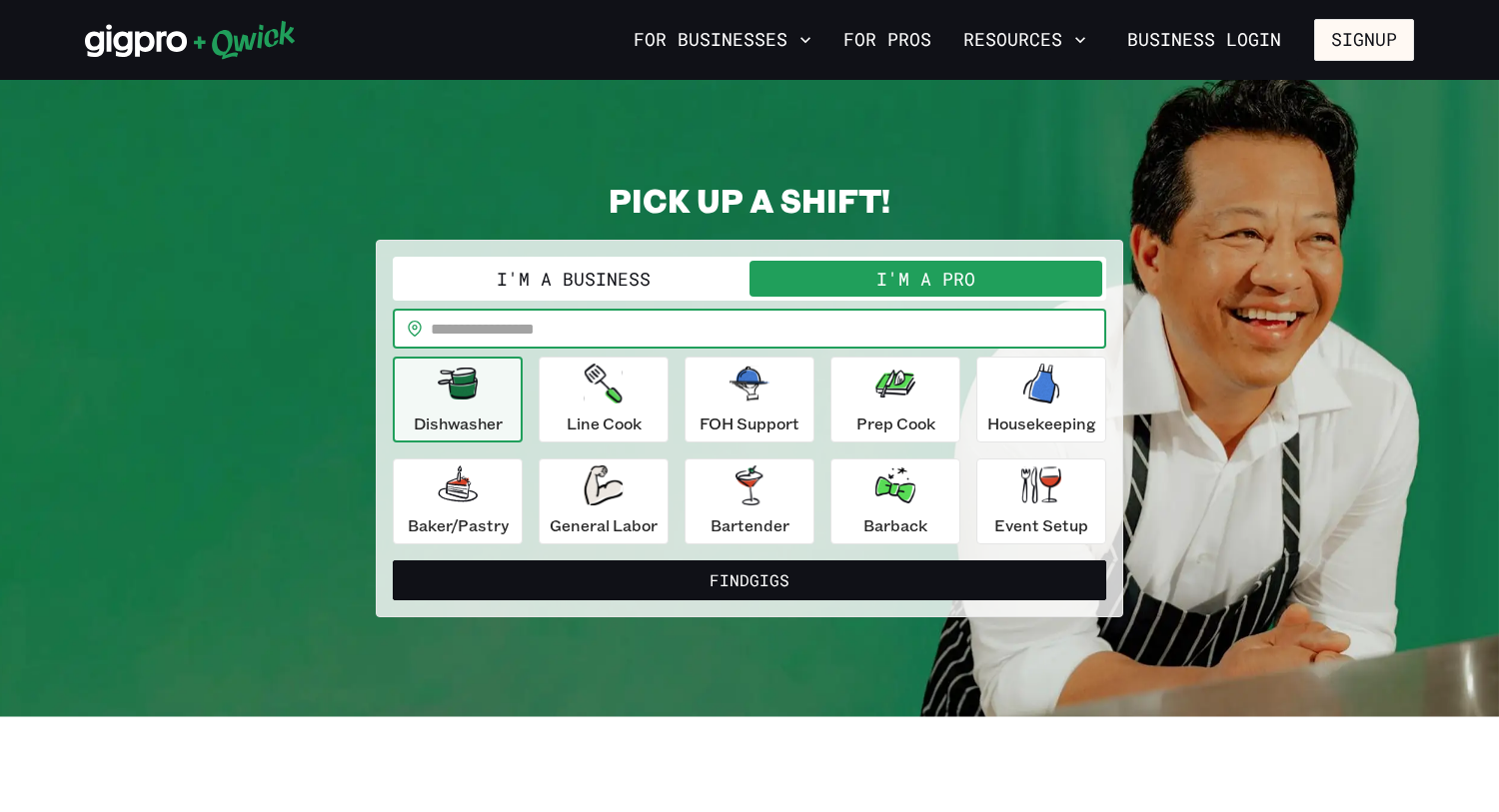 type on "*****" 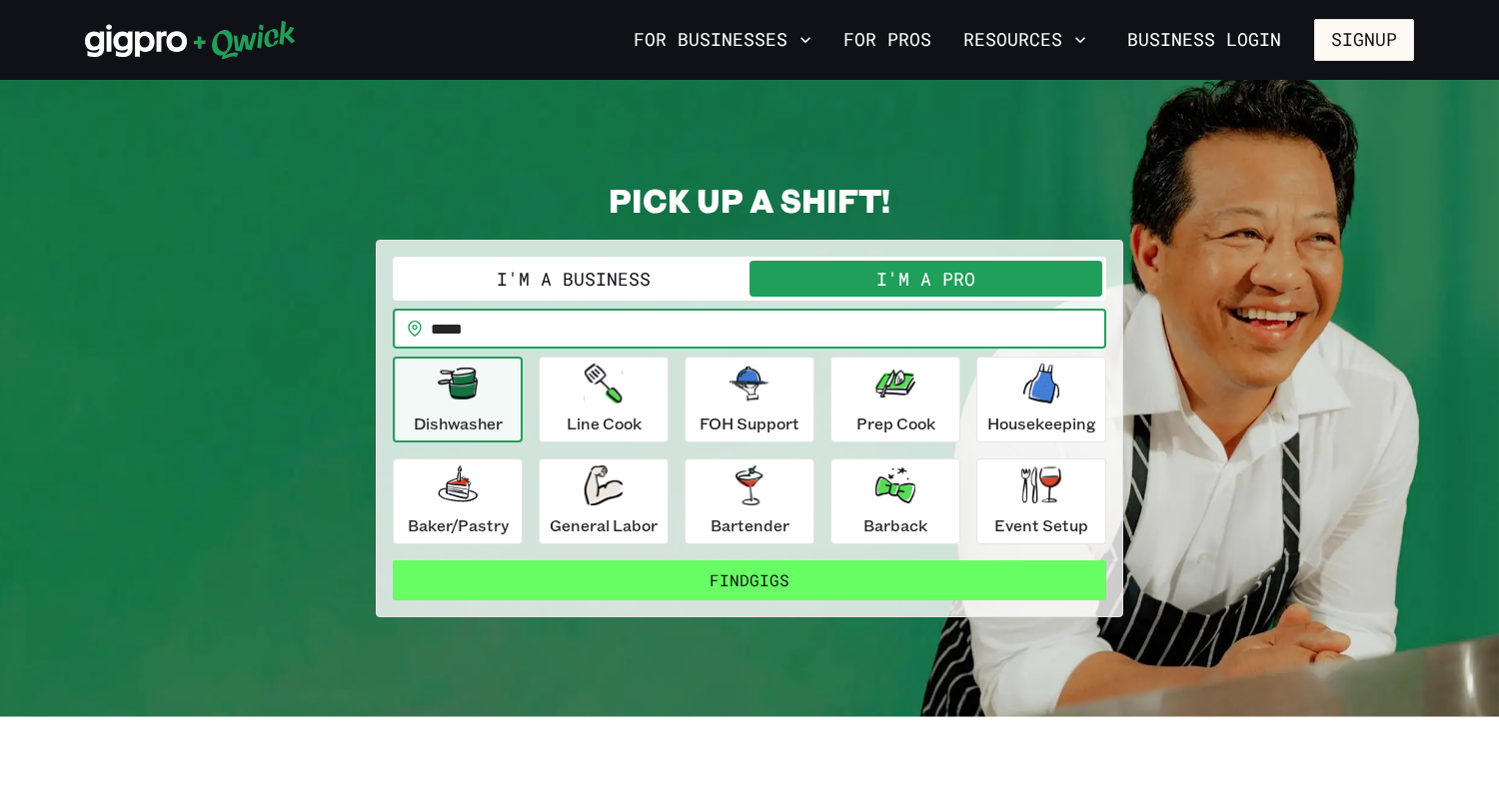click on "Find  Gigs" at bounding box center [750, 580] 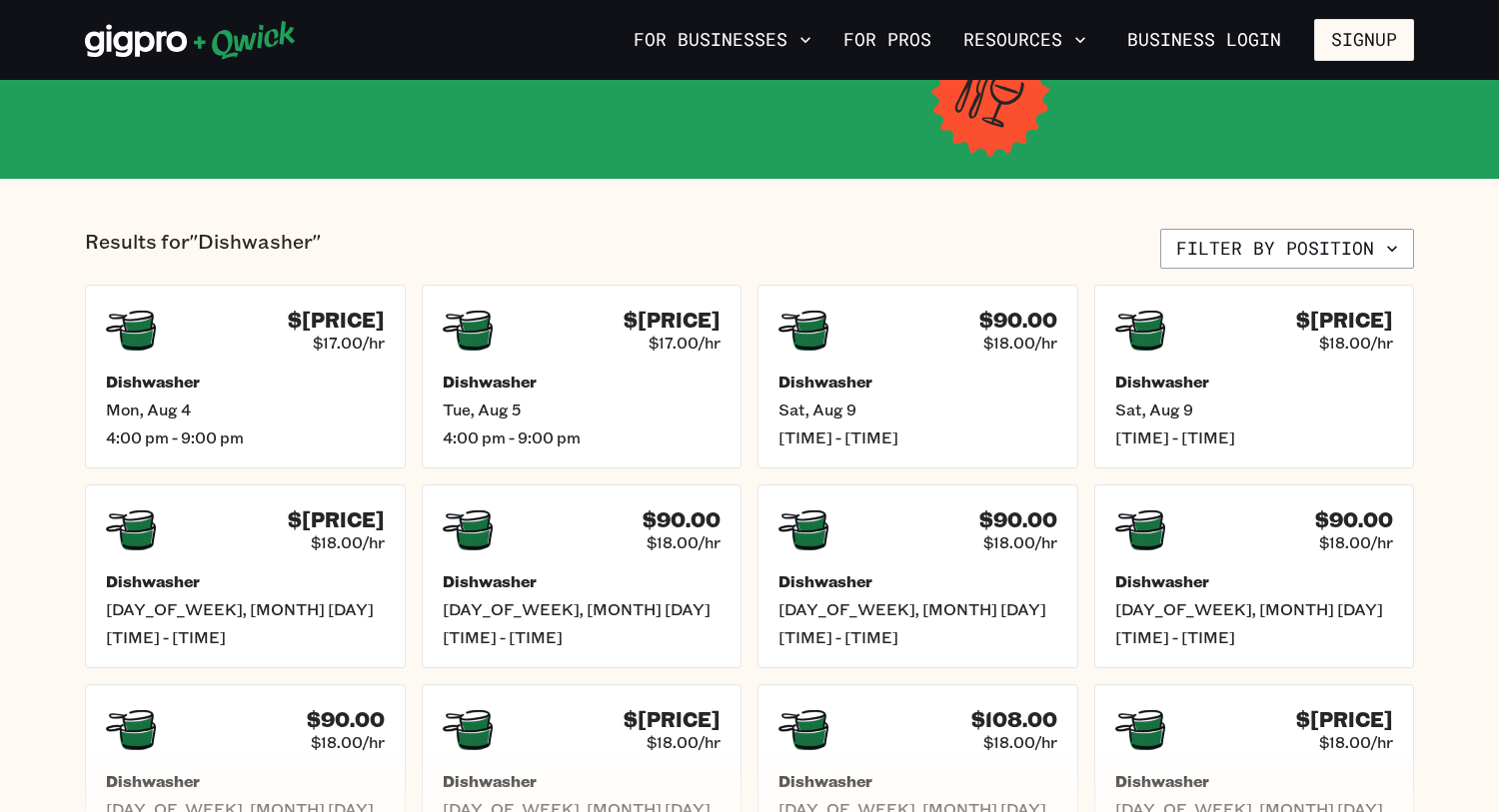 scroll, scrollTop: 360, scrollLeft: 0, axis: vertical 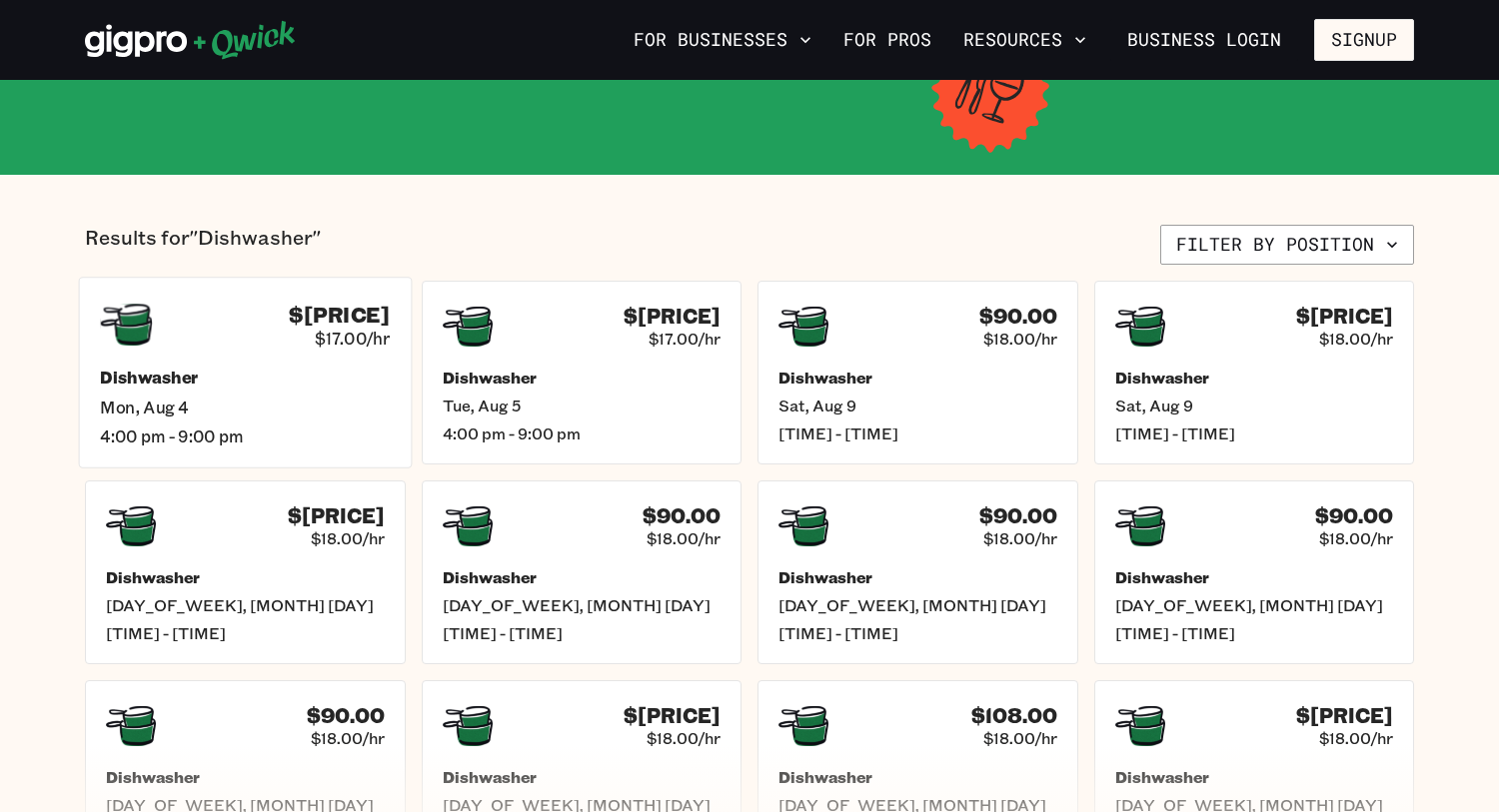 click on "Dishwasher" at bounding box center [245, 378] 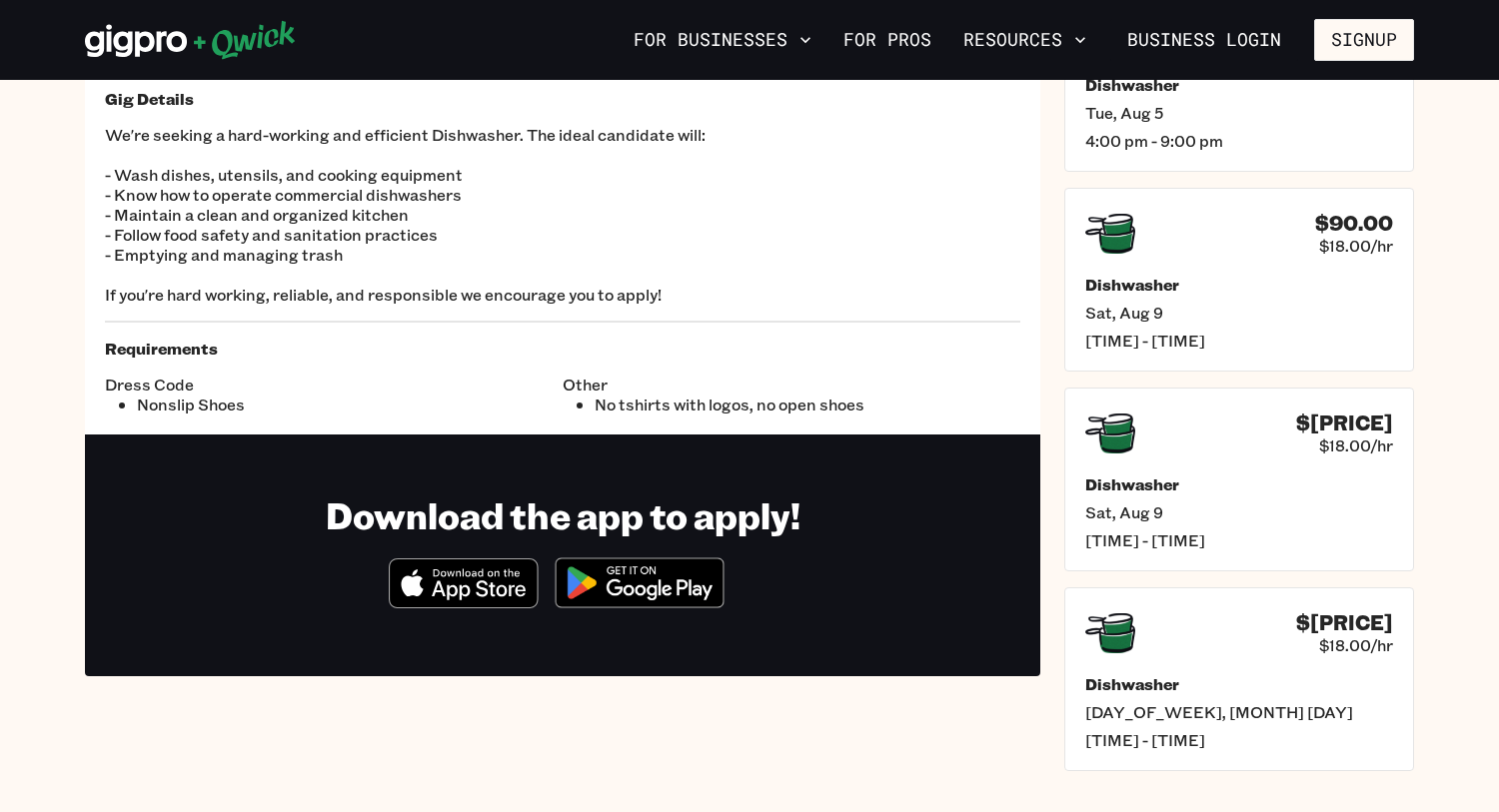 scroll, scrollTop: 200, scrollLeft: 0, axis: vertical 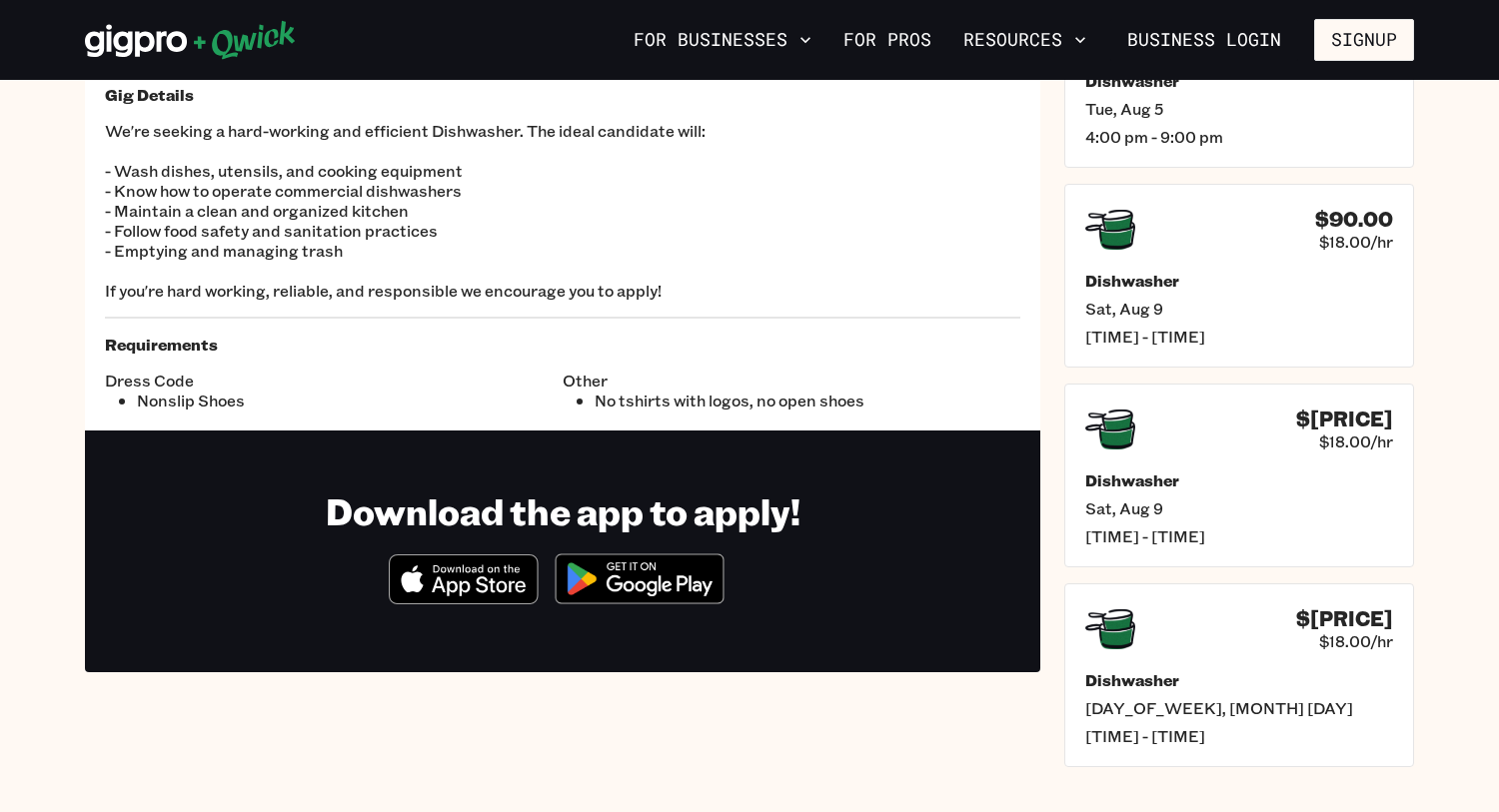 click at bounding box center [640, 578] 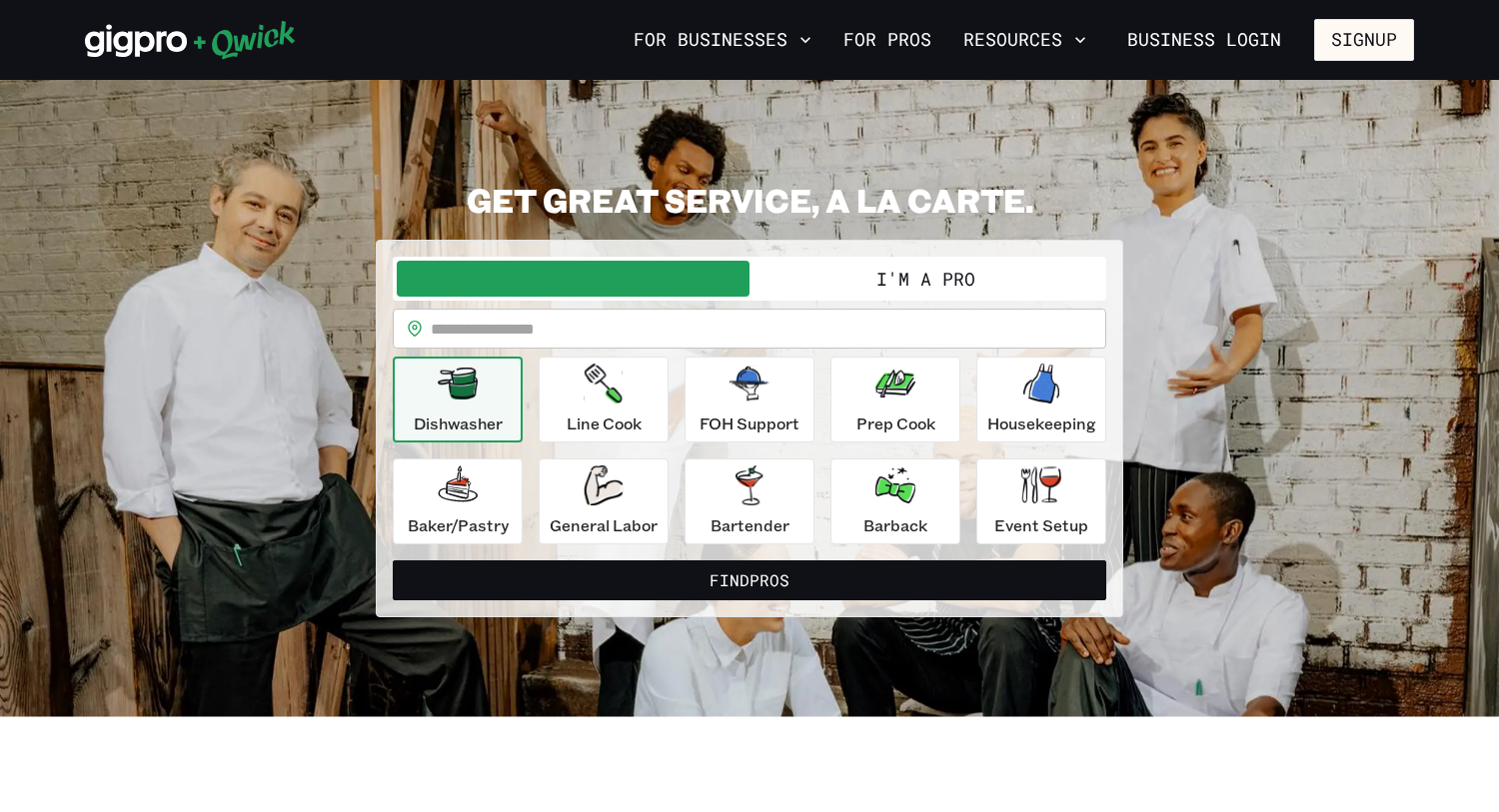 scroll, scrollTop: 0, scrollLeft: 0, axis: both 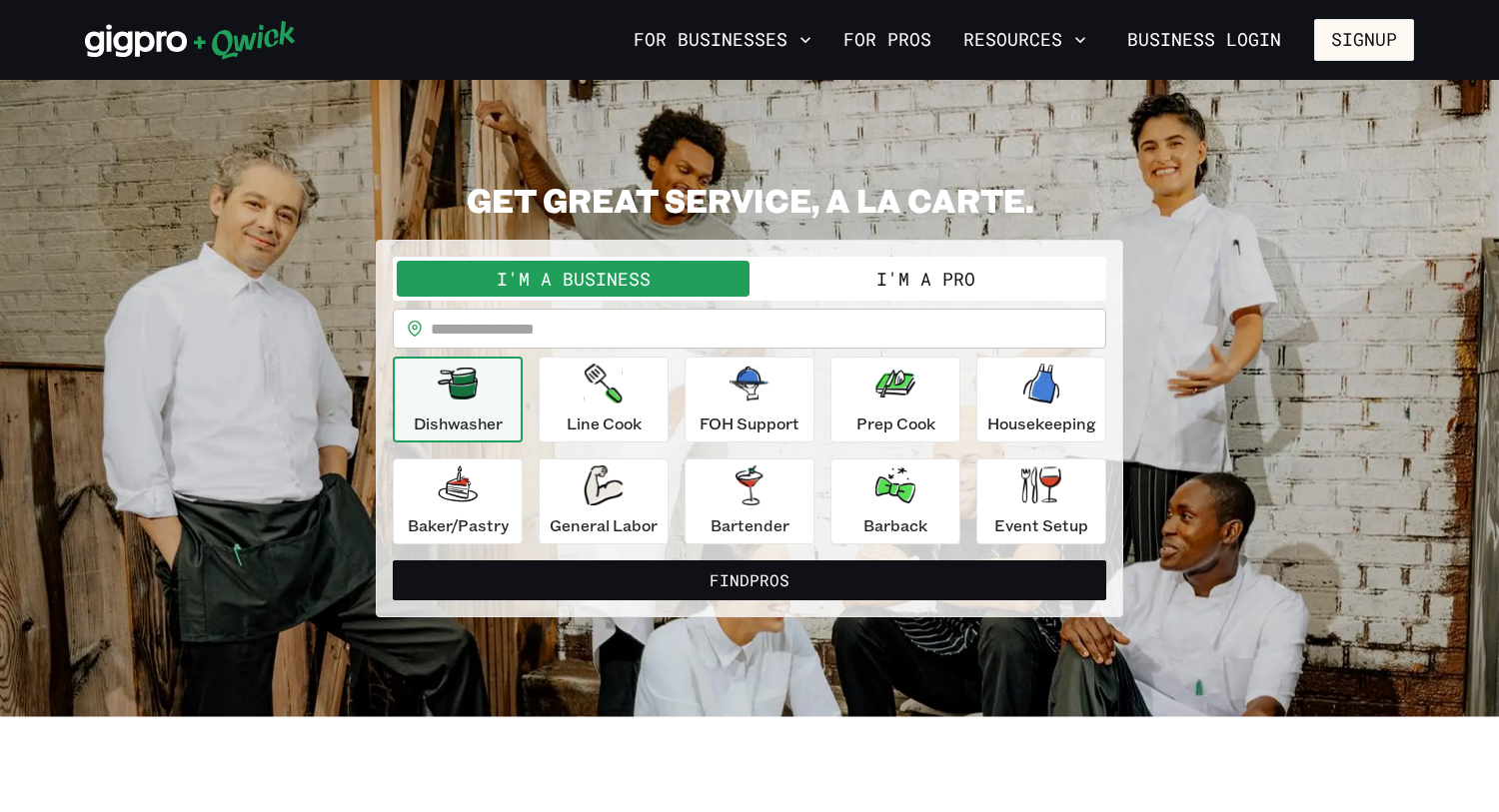 click on "I'm a Pro" at bounding box center [925, 279] 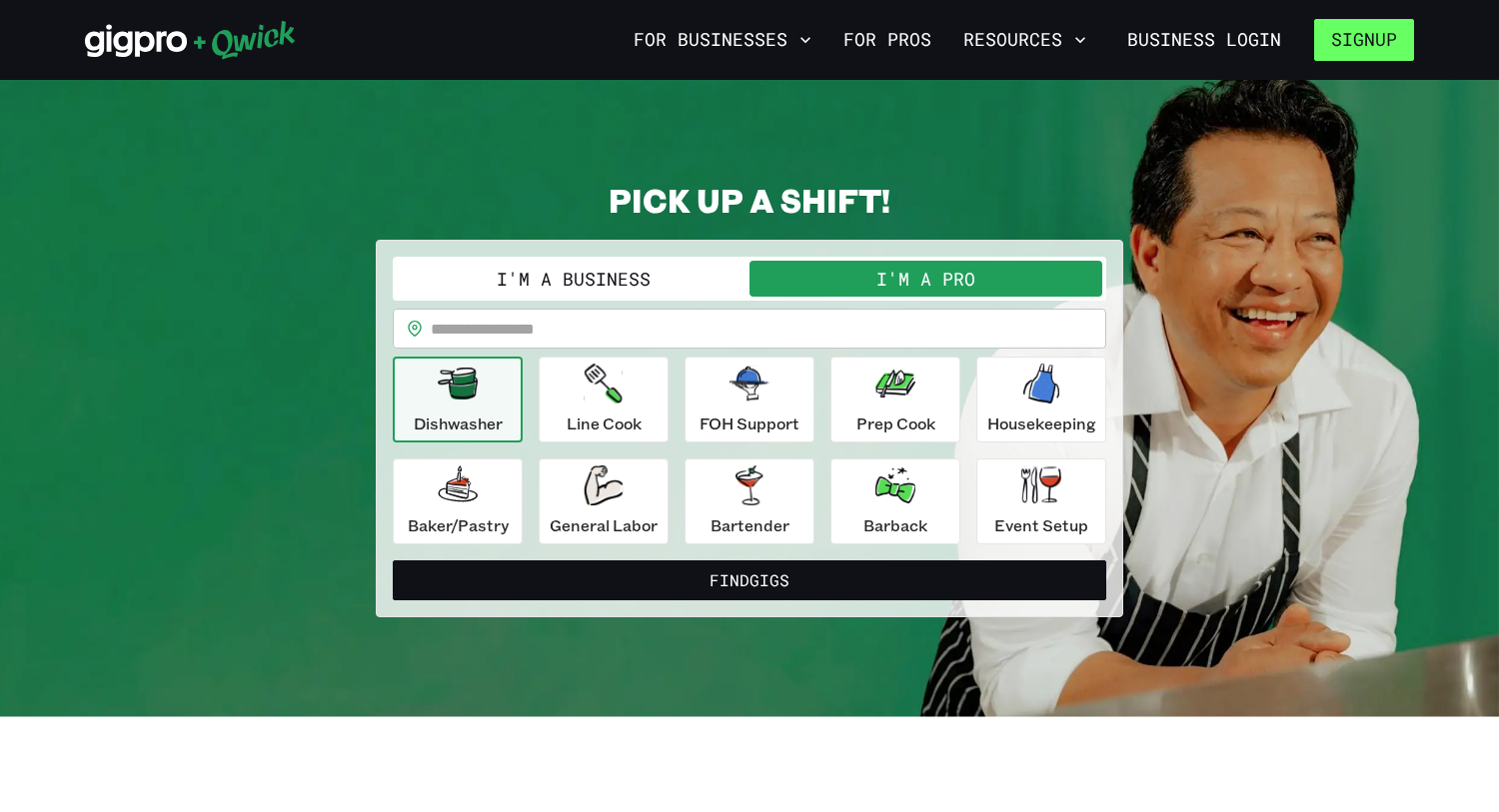 click on "Signup" at bounding box center (1364, 40) 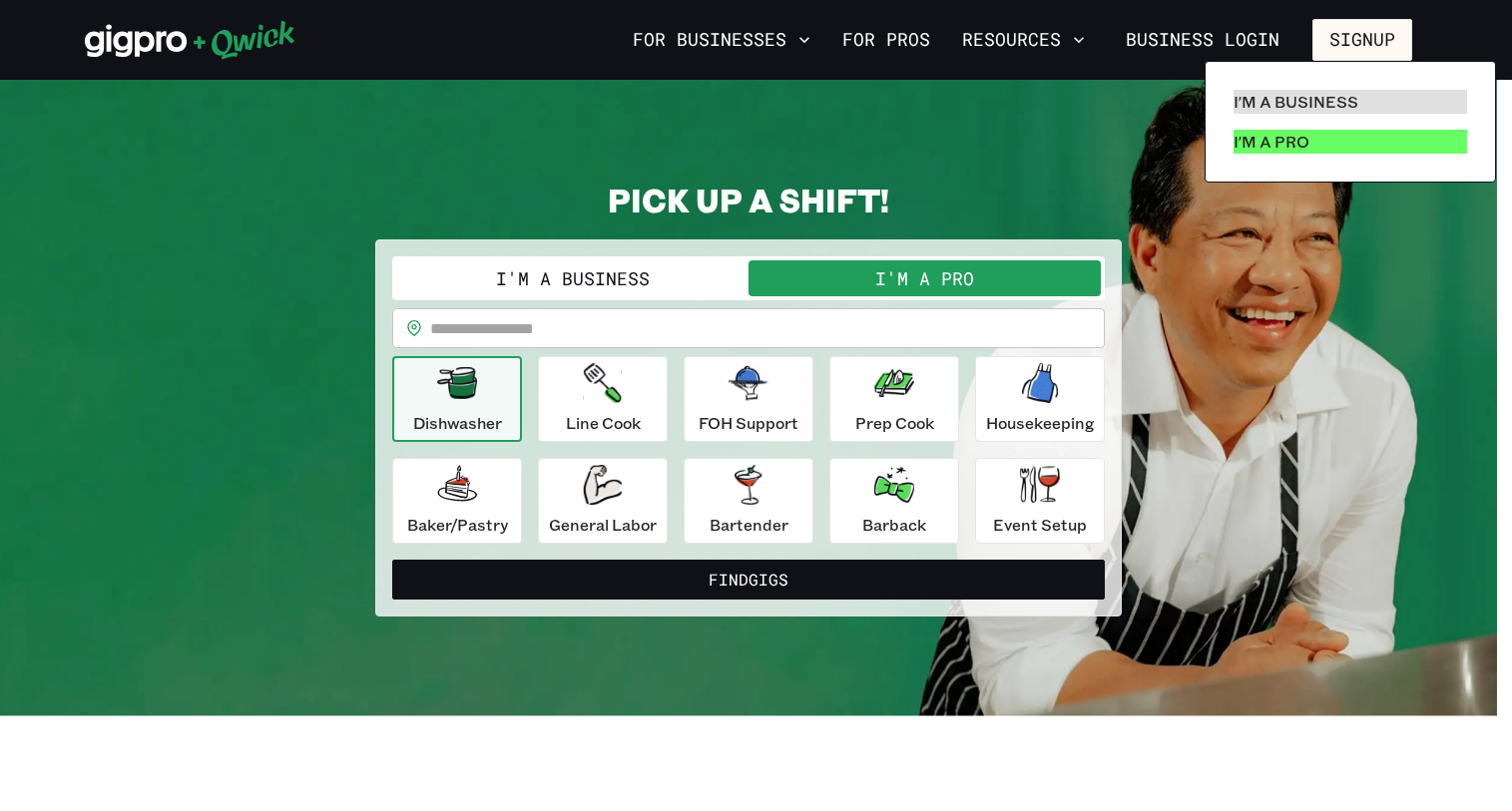 click on "I'm a Pro" at bounding box center [1350, 142] 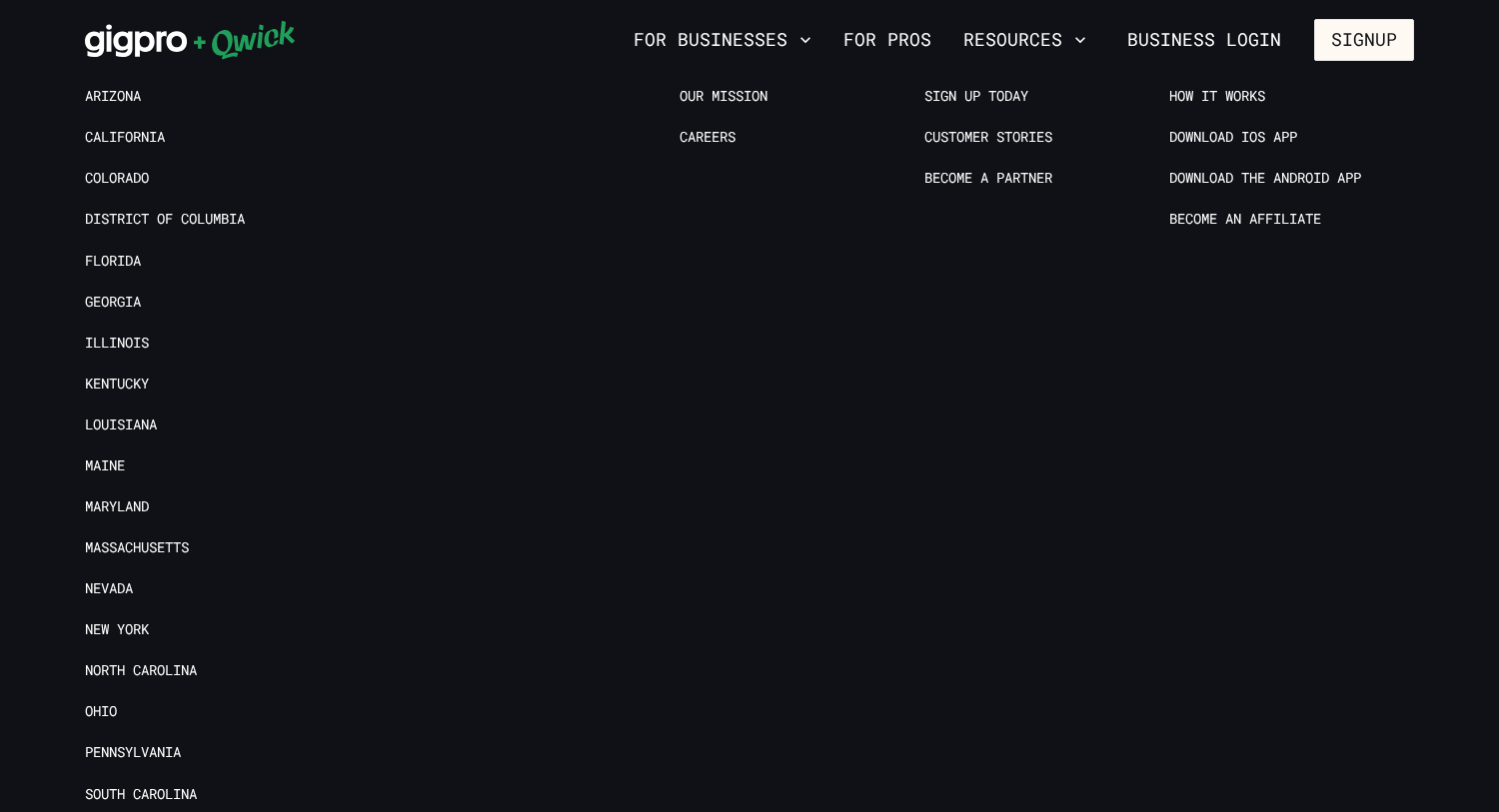scroll, scrollTop: 4115, scrollLeft: 0, axis: vertical 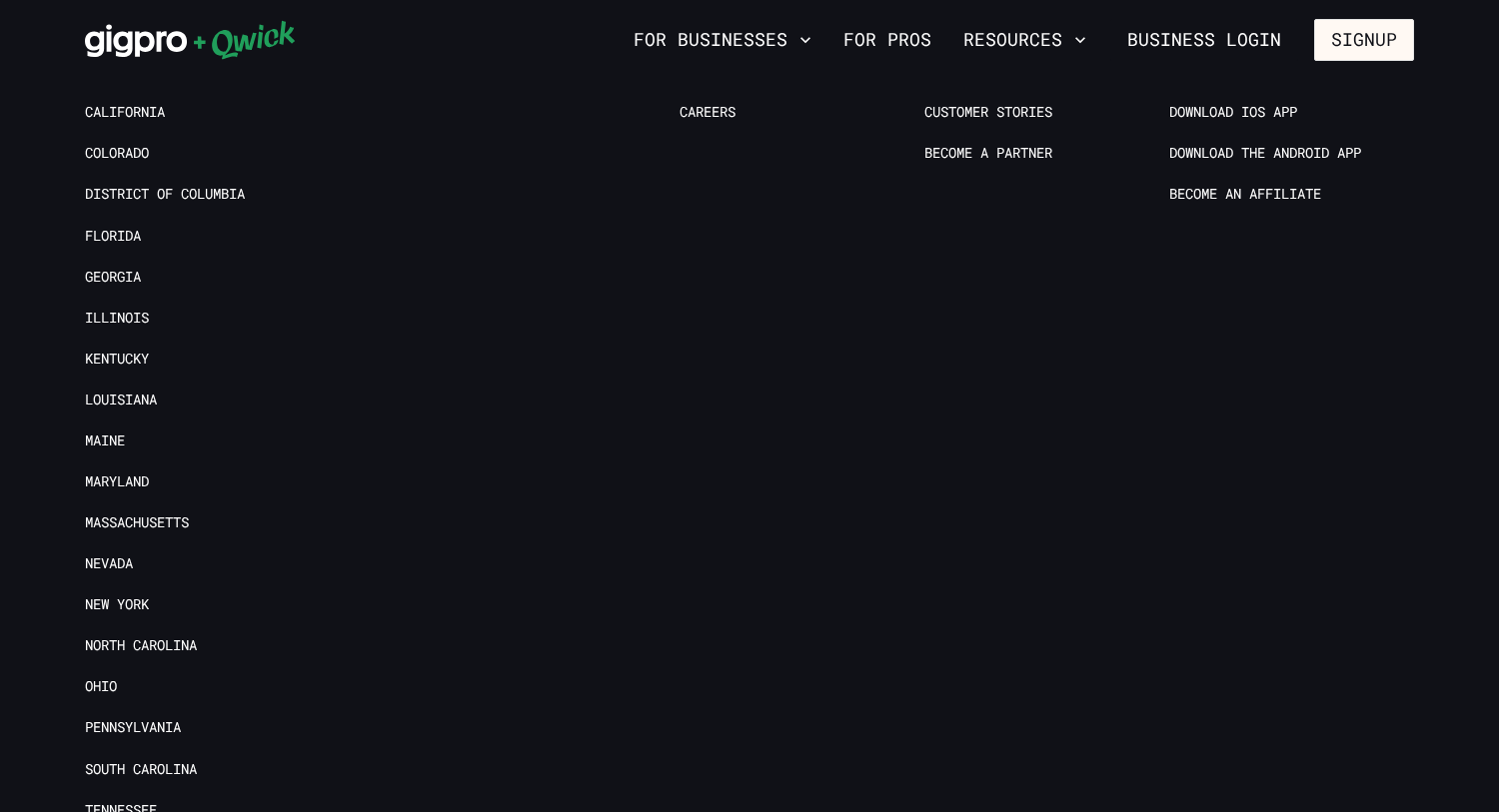 click on "Arizona California Colorado District of Columbia Florida Georgia Illinois Kentucky Louisiana Maine Maryland Massachusetts Nevada New York North Carolina Ohio Pennsylvania South Carolina Tennessee Texas Virginia Washington Wisconsin" at bounding box center (207, 533) 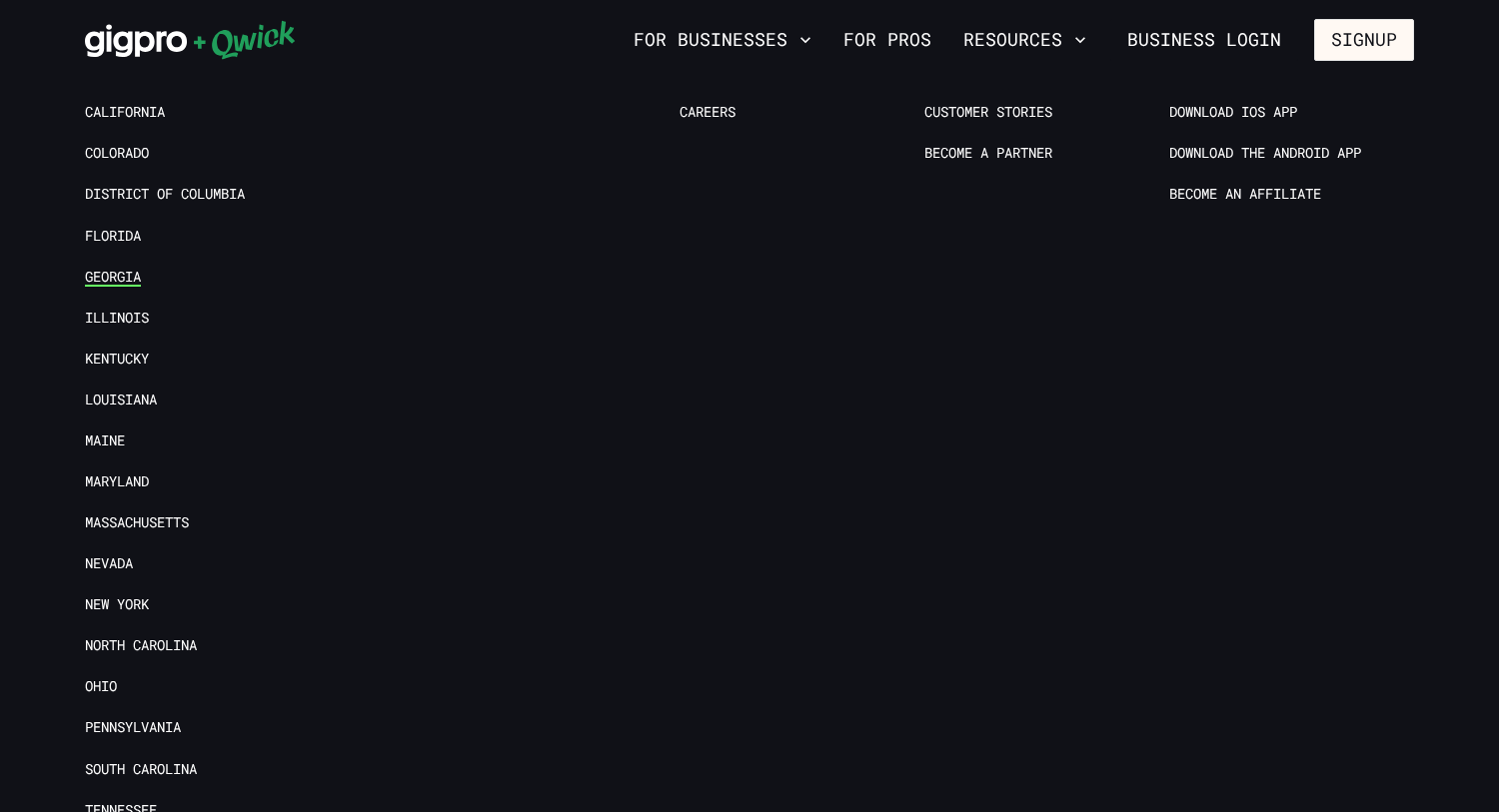 click on "Georgia" at bounding box center (113, 277) 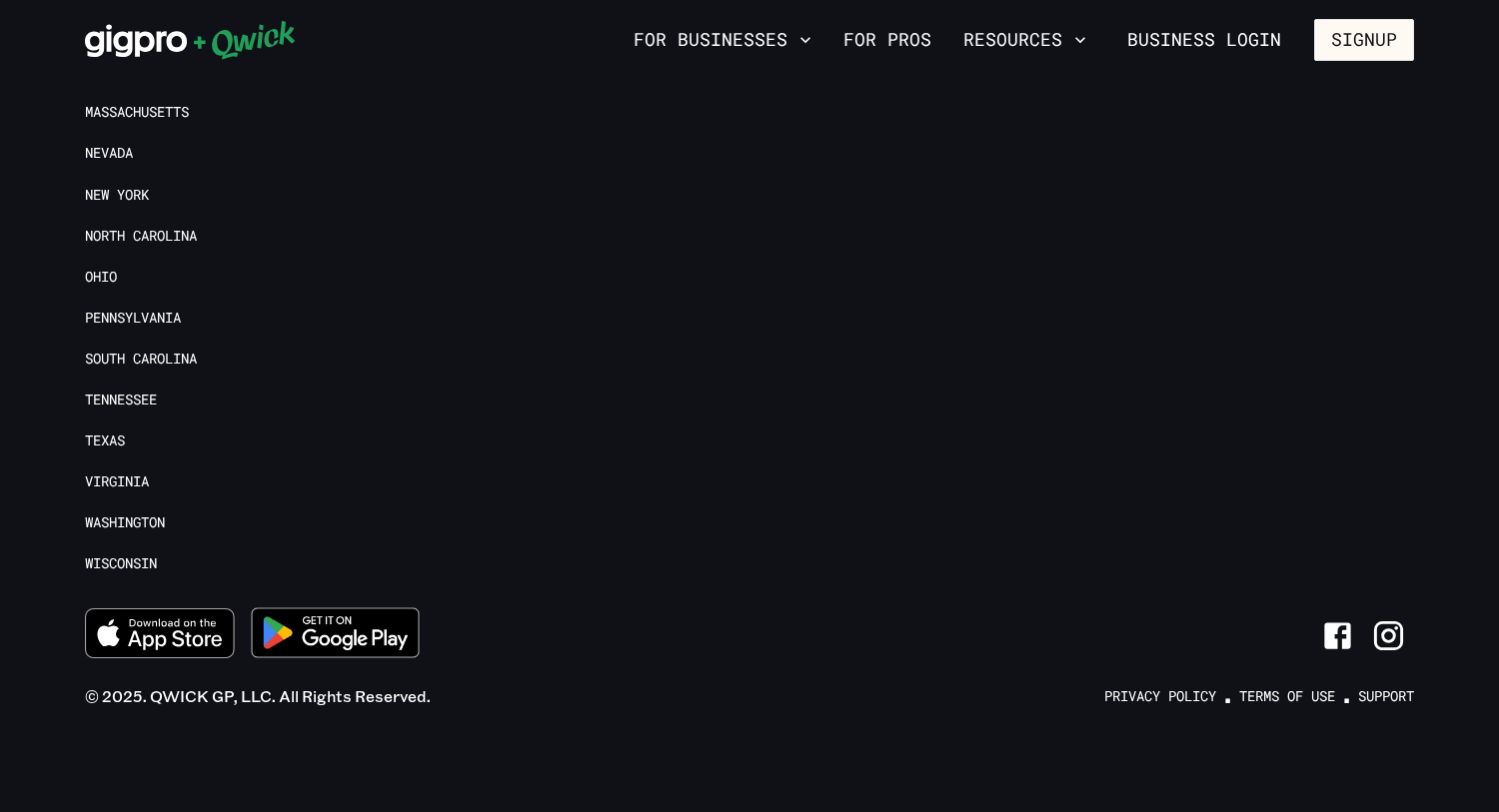 scroll, scrollTop: 0, scrollLeft: 0, axis: both 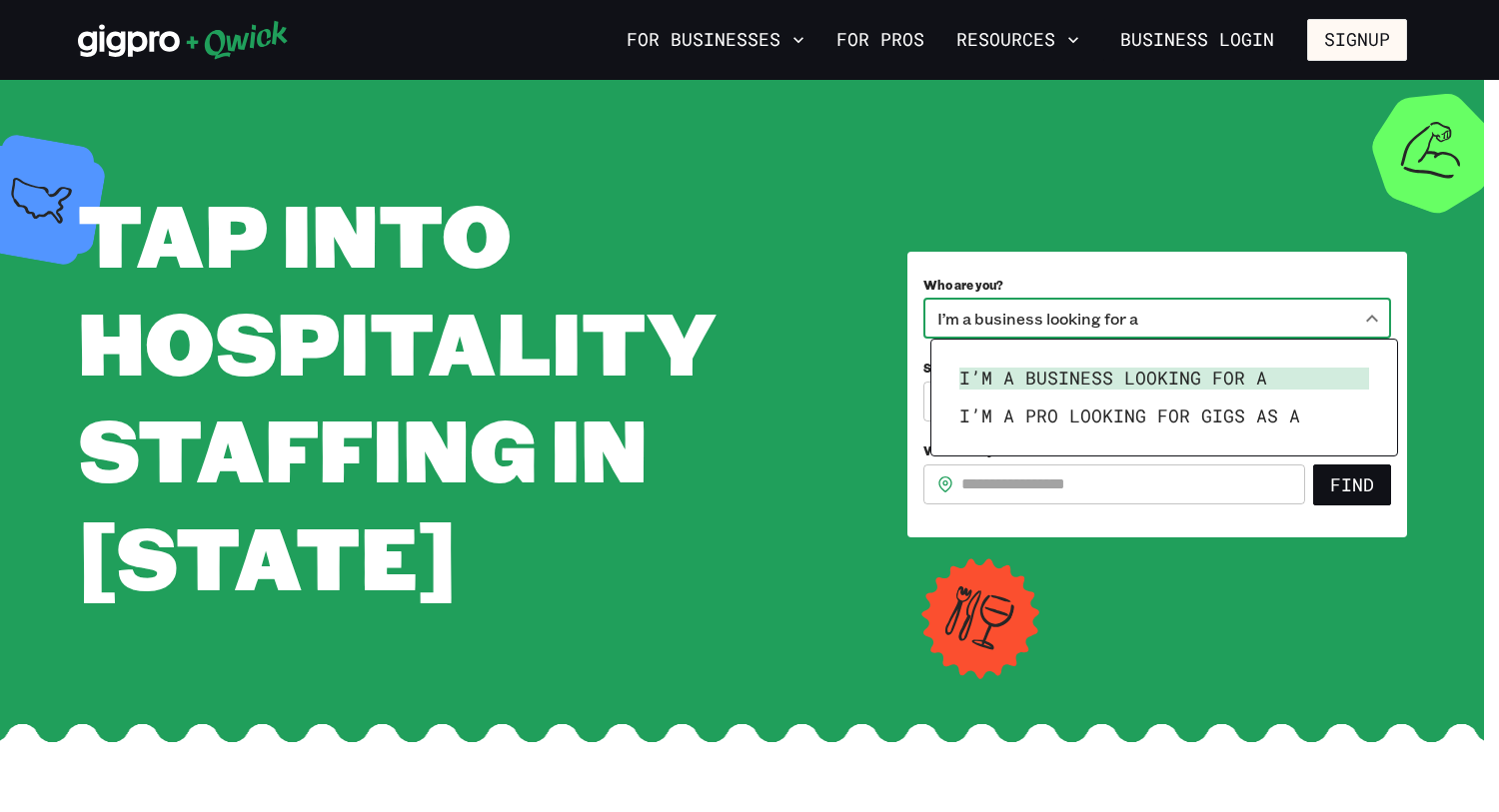 click on "**********" at bounding box center [750, 406] 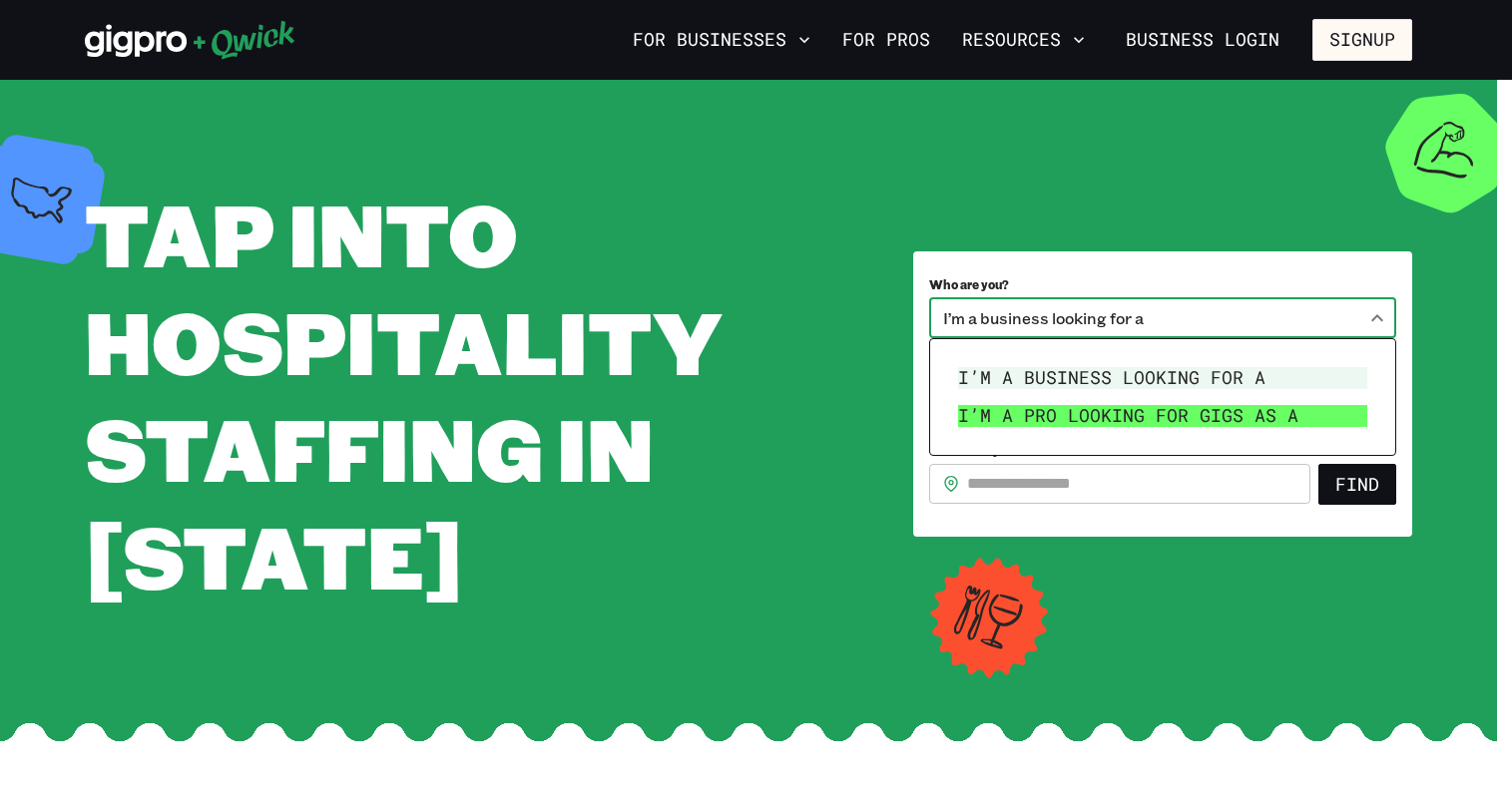 click on "I’m a pro looking for Gigs as a" at bounding box center (1163, 416) 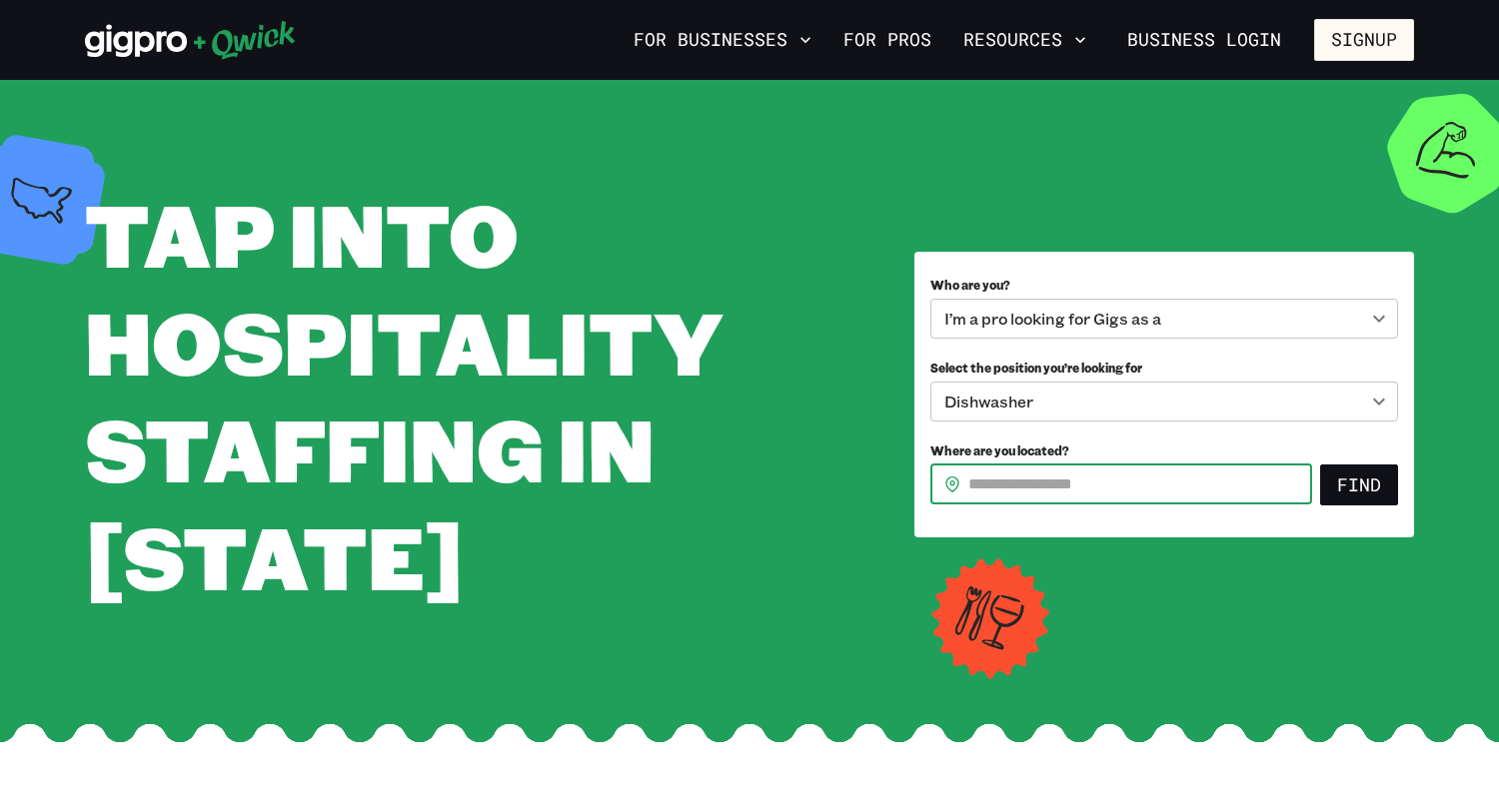 click on "Where are you located?" at bounding box center [1140, 484] 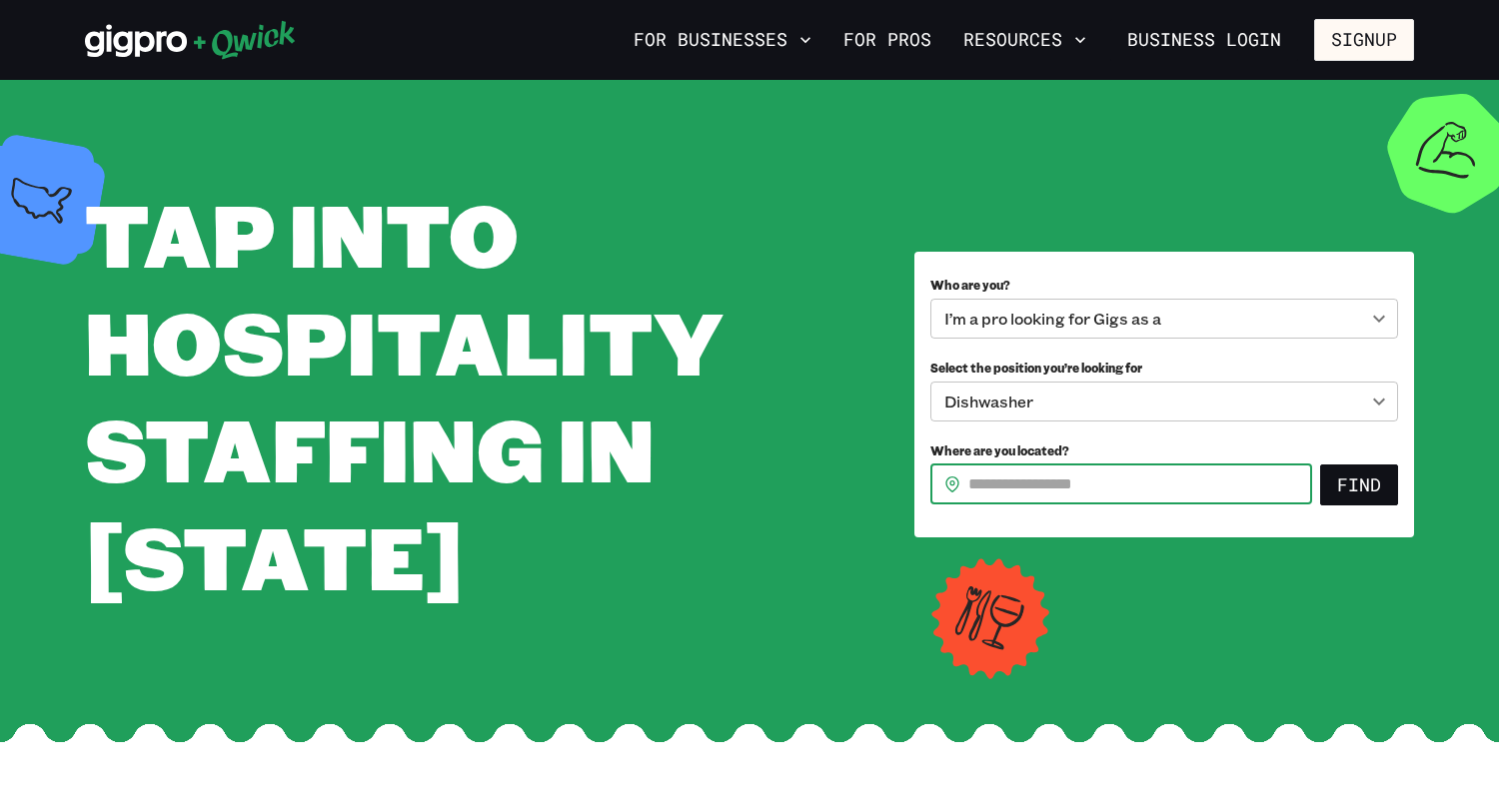 type on "*****" 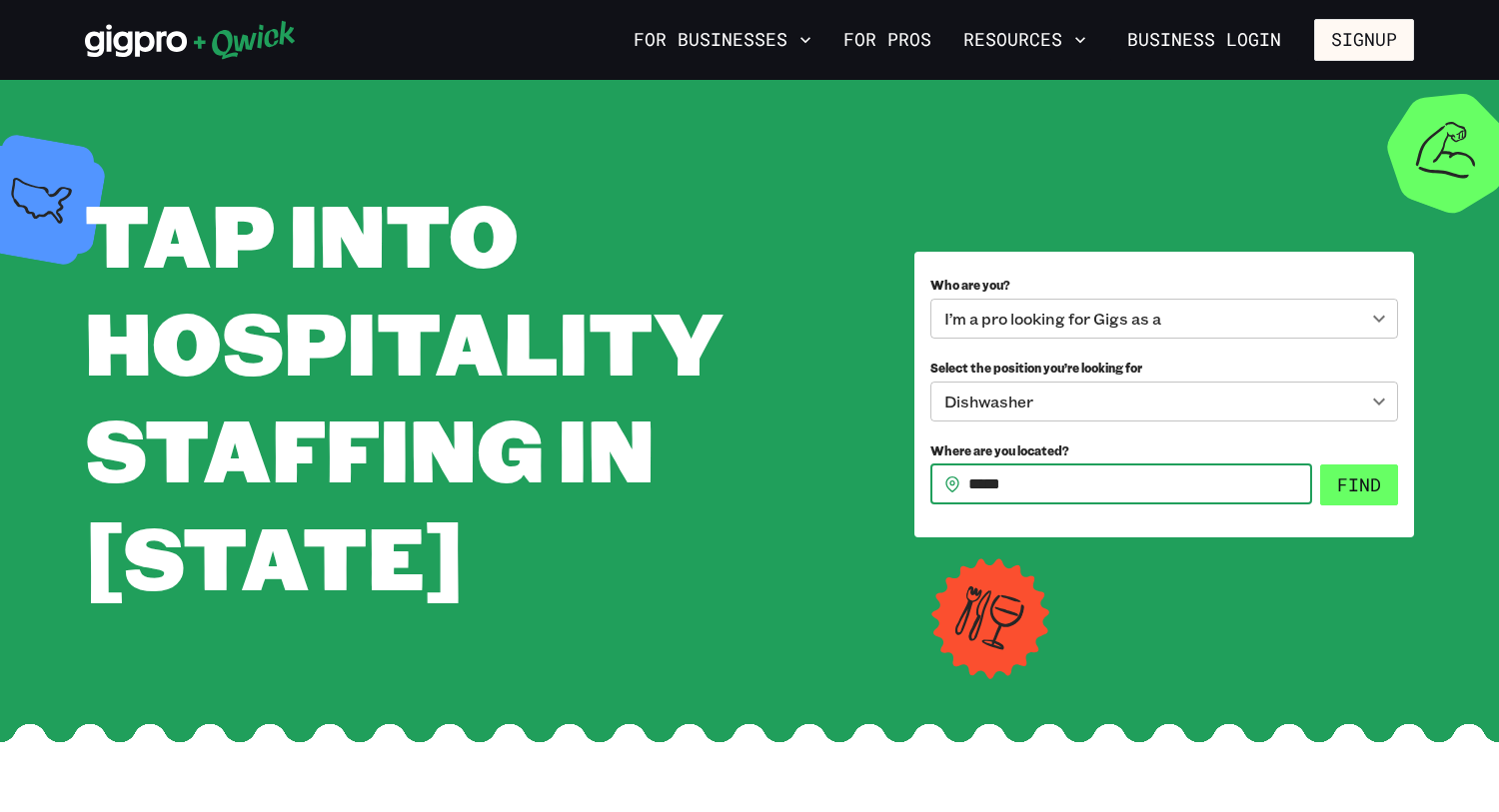 click on "Find" at bounding box center [1359, 485] 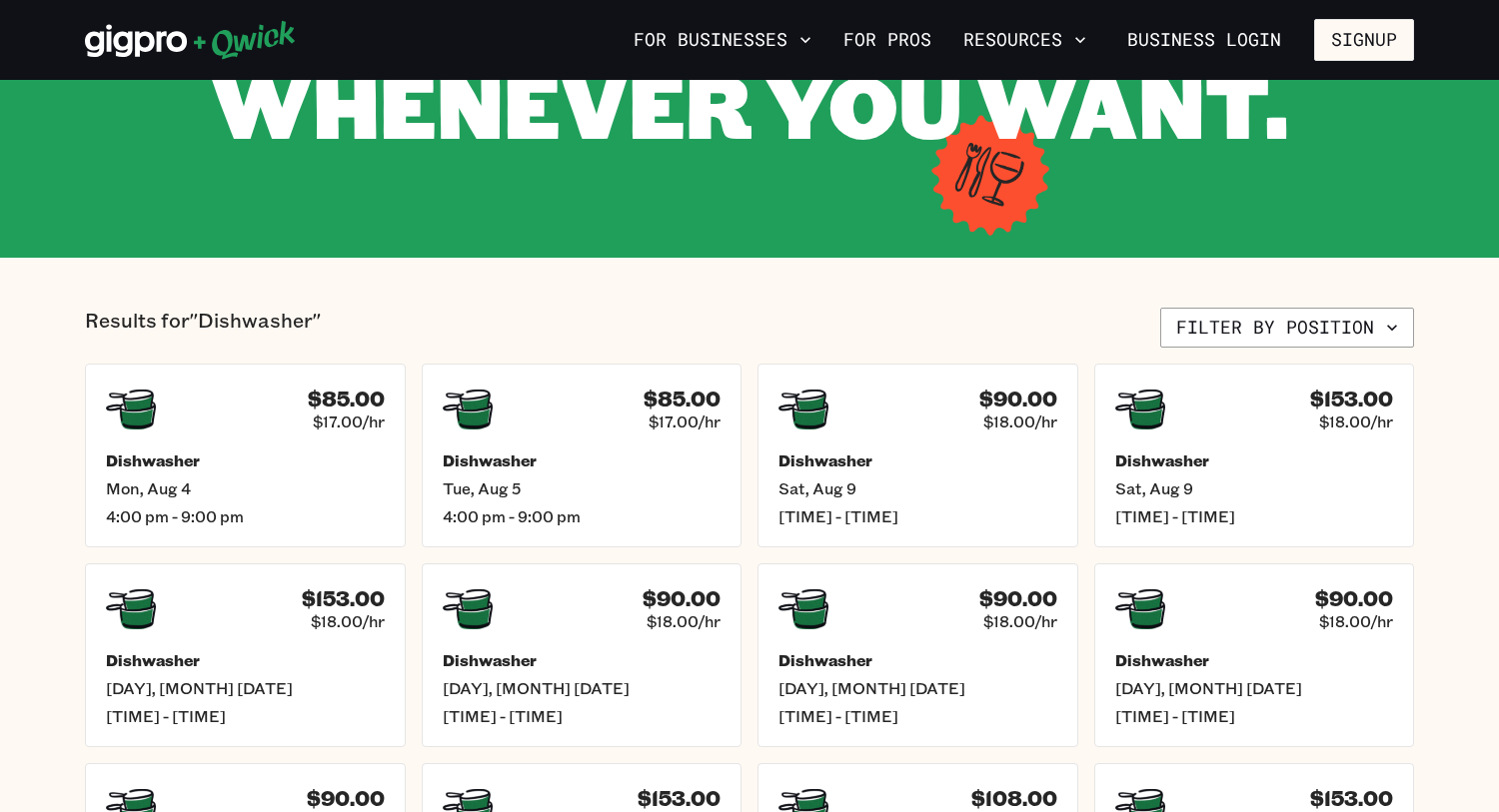 scroll, scrollTop: 280, scrollLeft: 0, axis: vertical 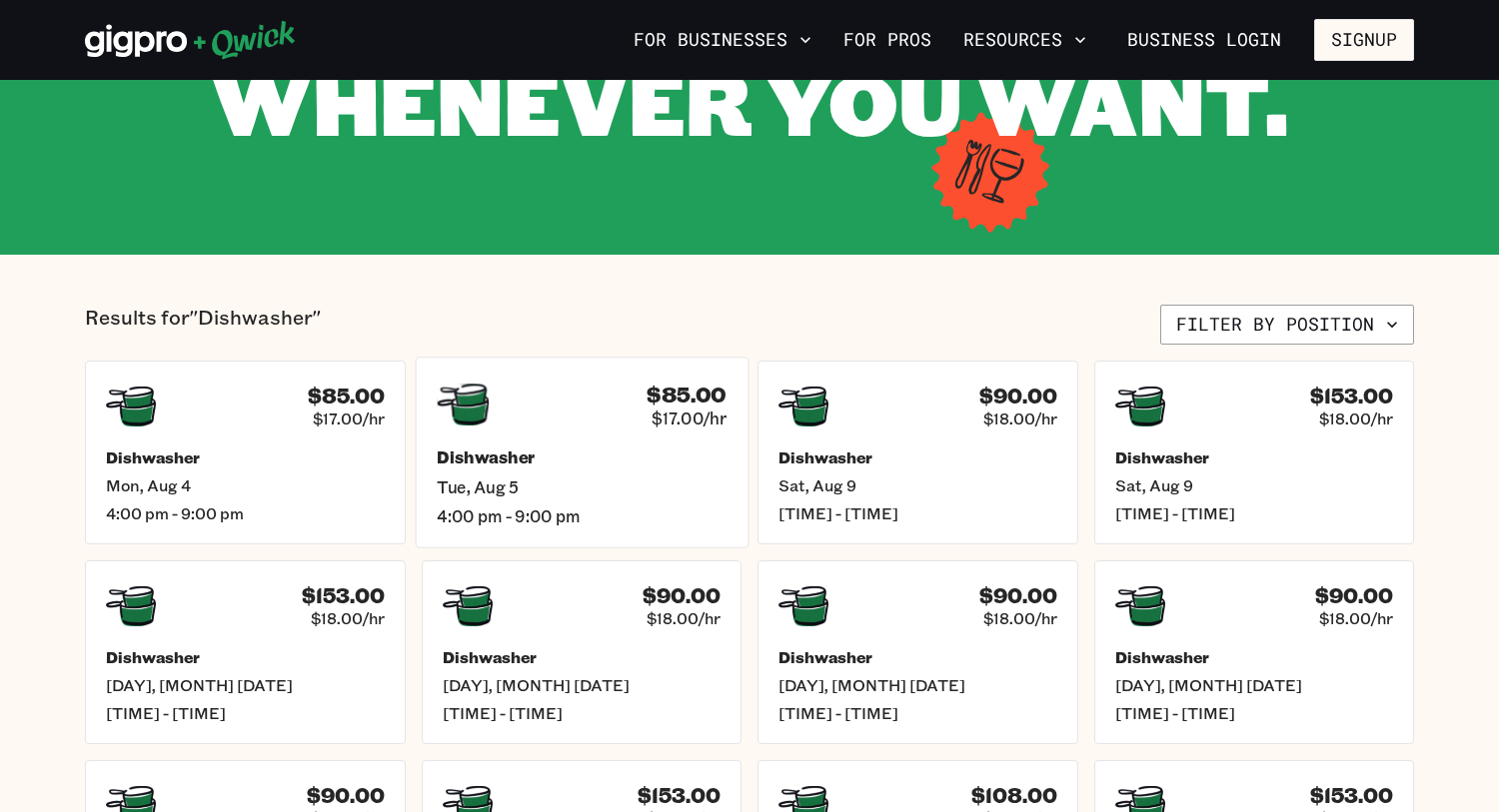 click on "$85.00 $17.00/hr Dishwasher Tue, Aug 5 4:00 pm - 9:00 pm" at bounding box center [581, 451] 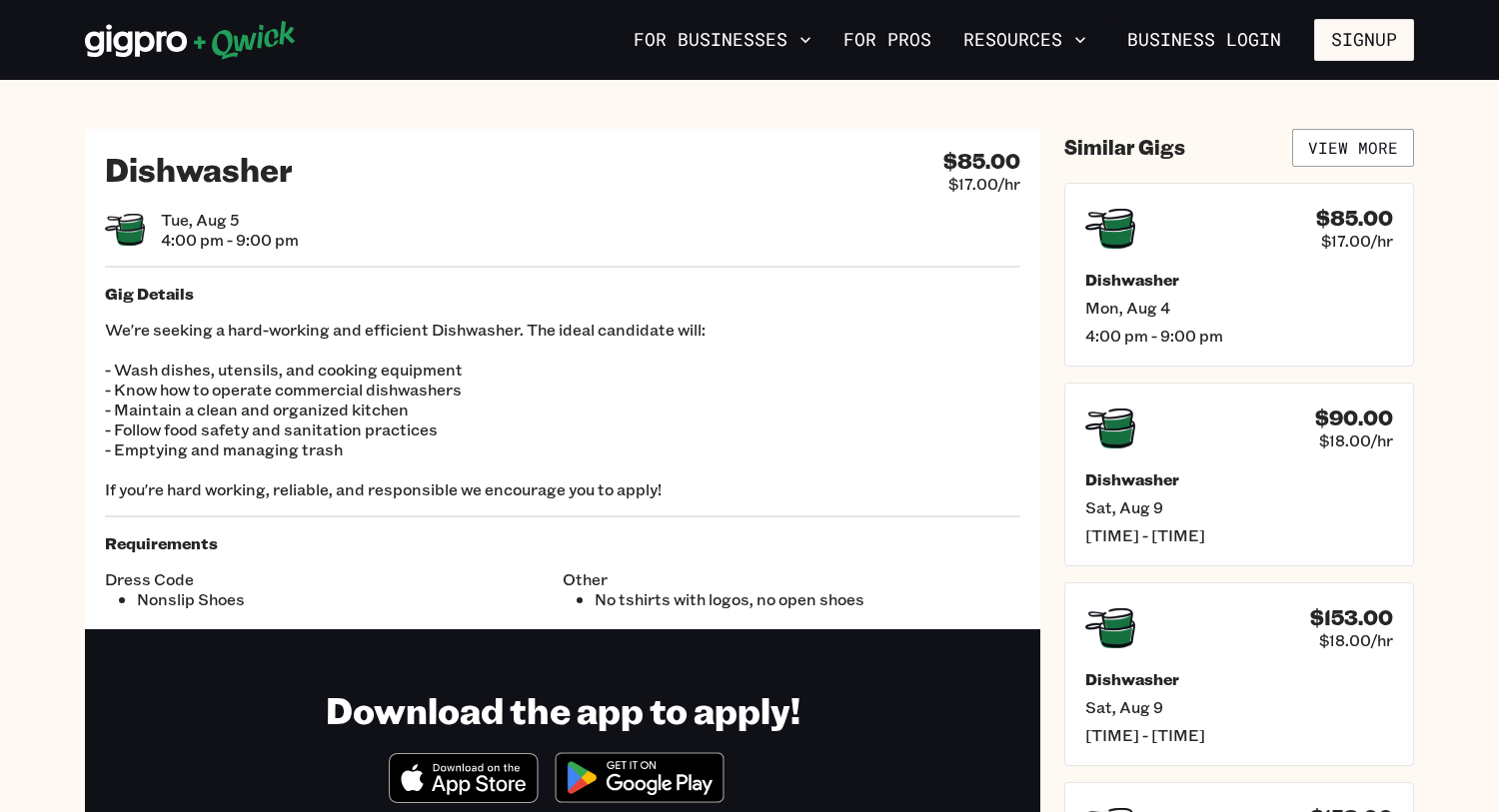 scroll, scrollTop: 0, scrollLeft: 0, axis: both 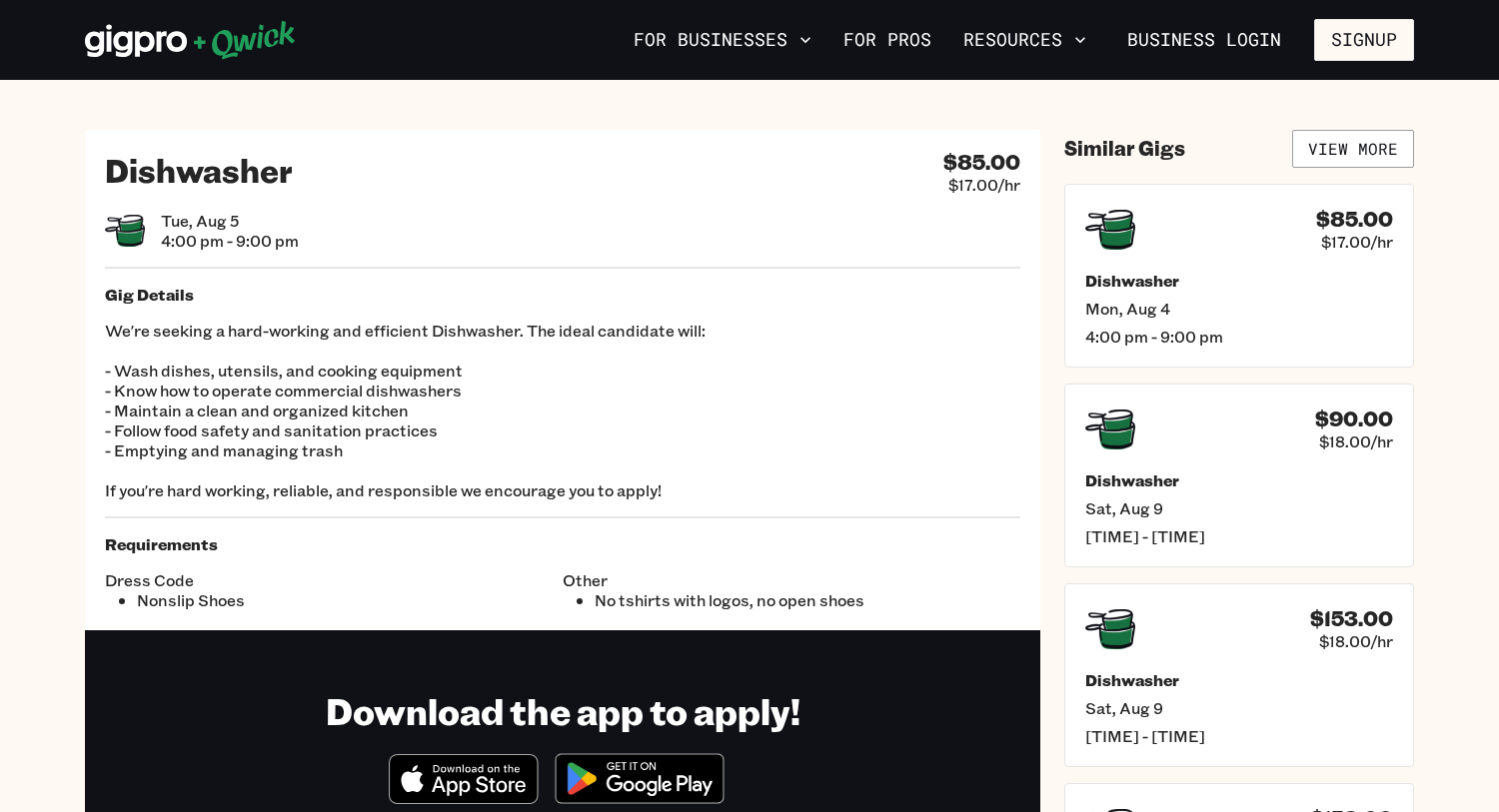 click 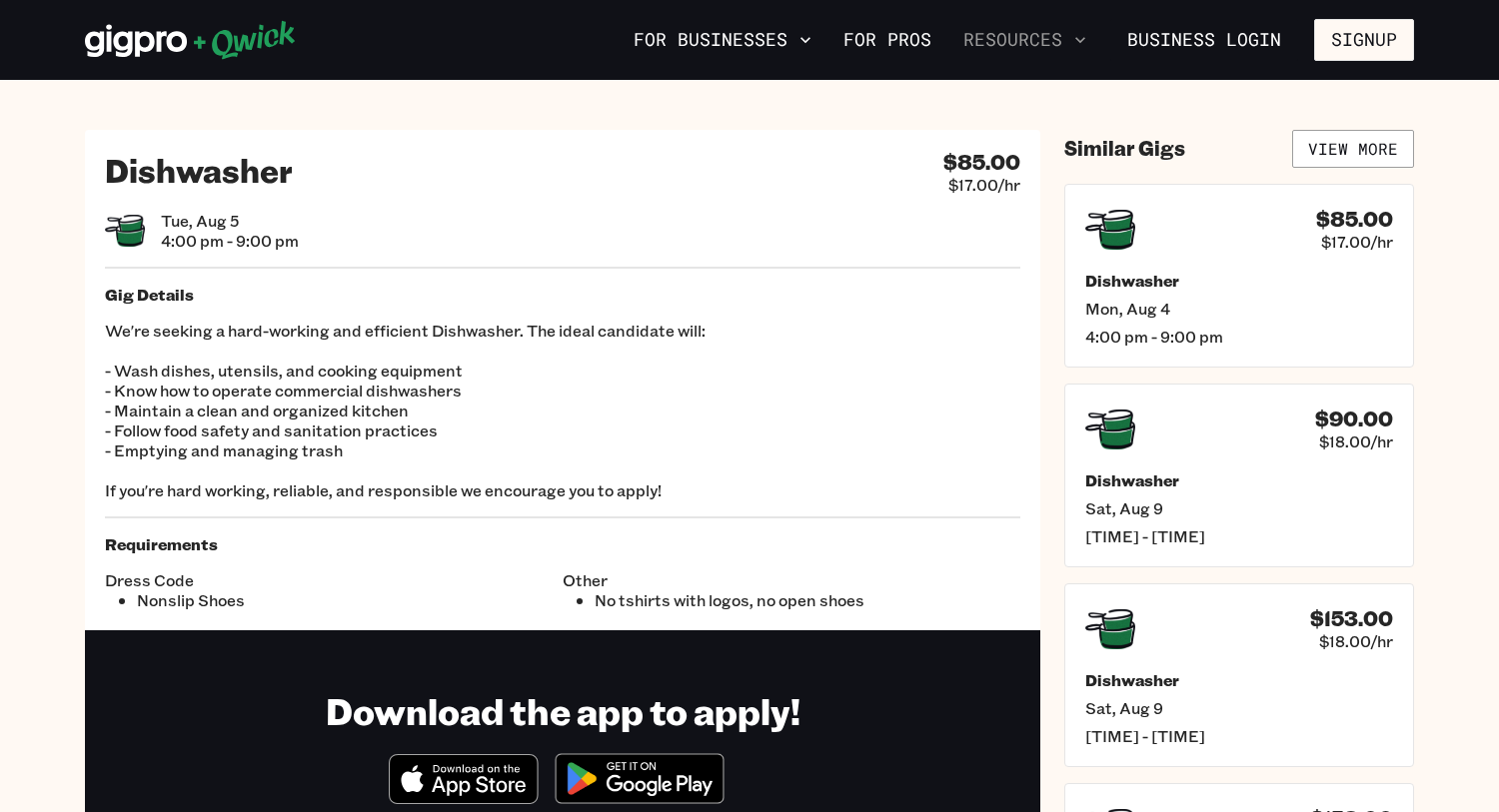 click 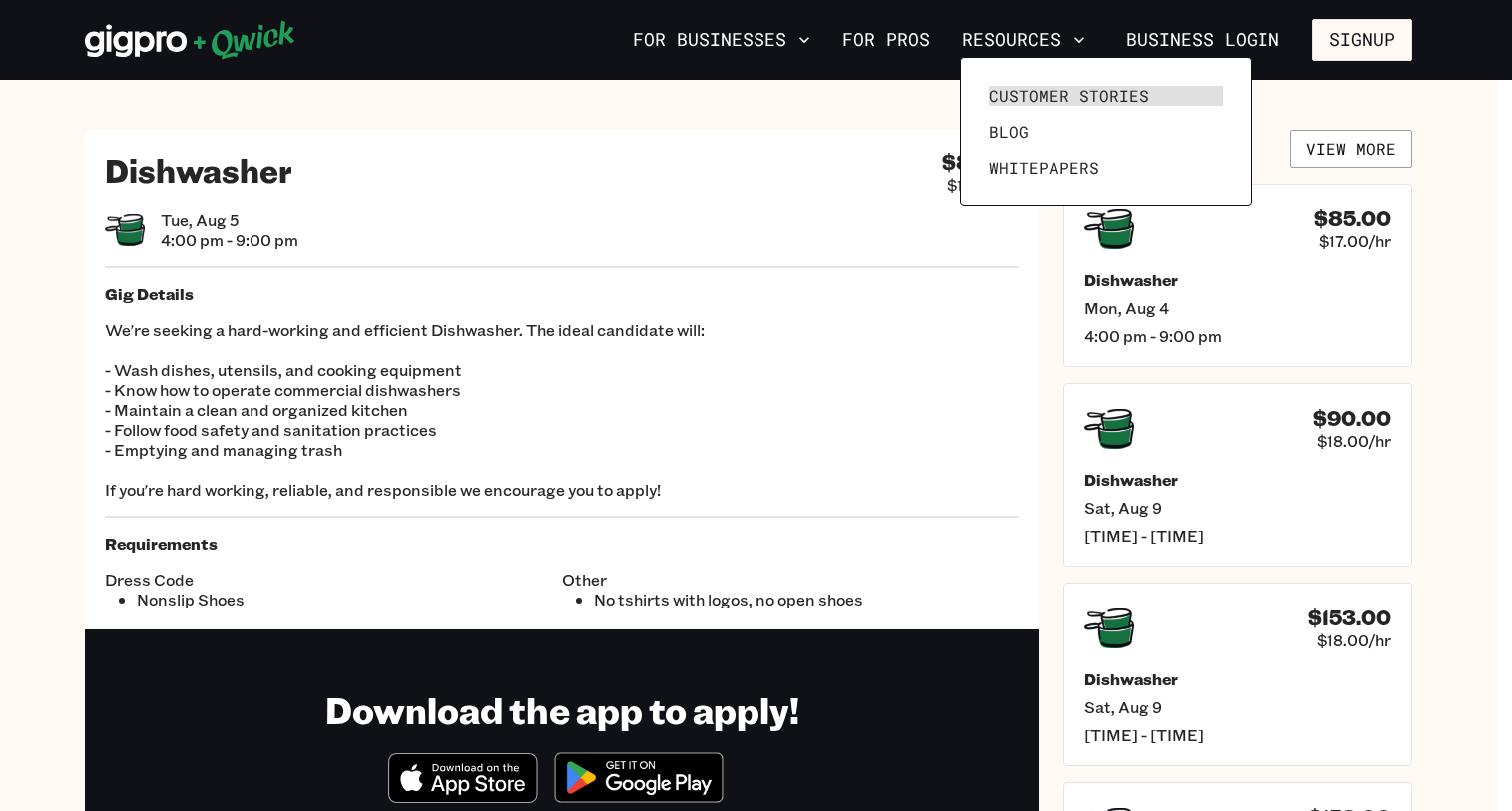 click at bounding box center (756, 405) 